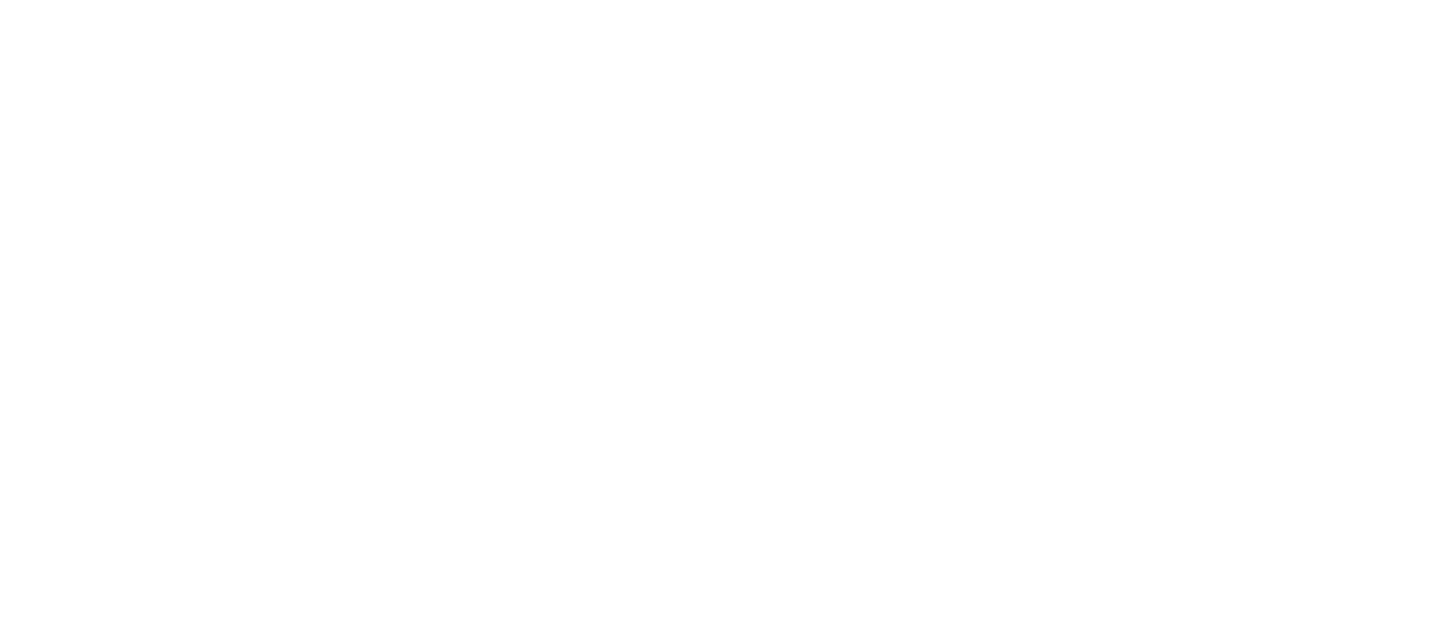 scroll, scrollTop: 0, scrollLeft: 0, axis: both 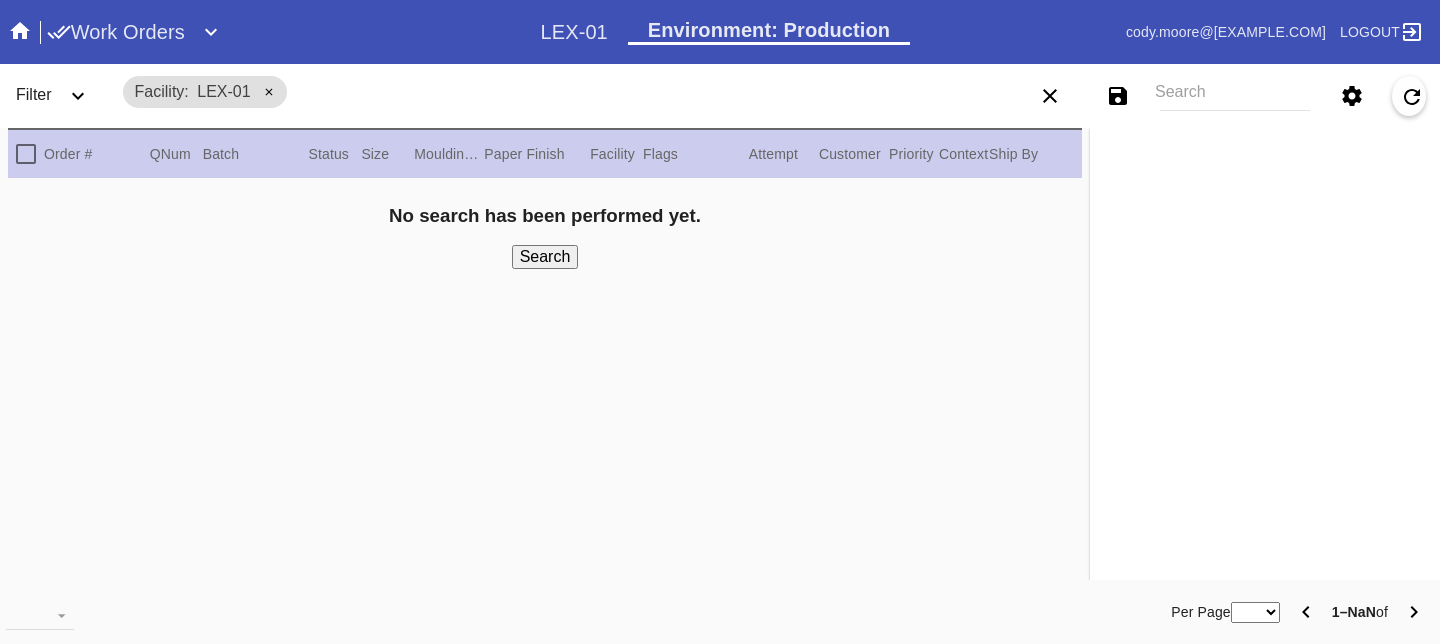 click on "Search" at bounding box center (1235, 96) 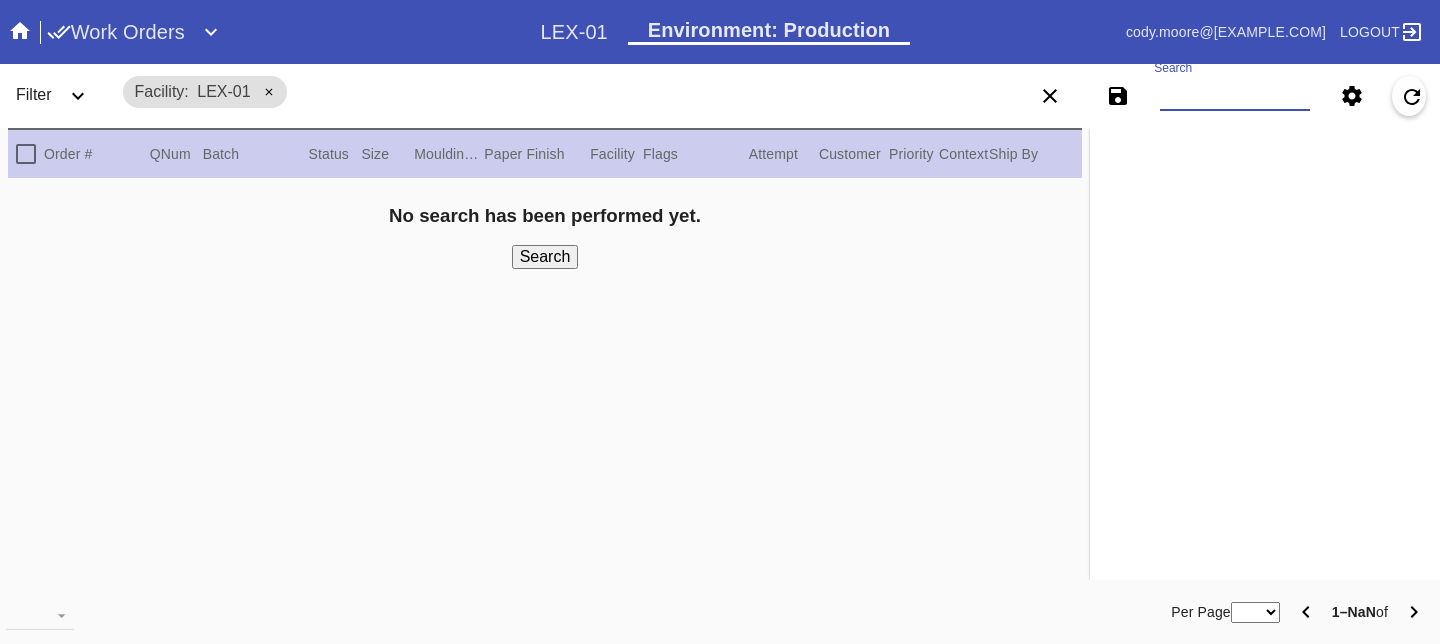 paste on "W707925478297933" 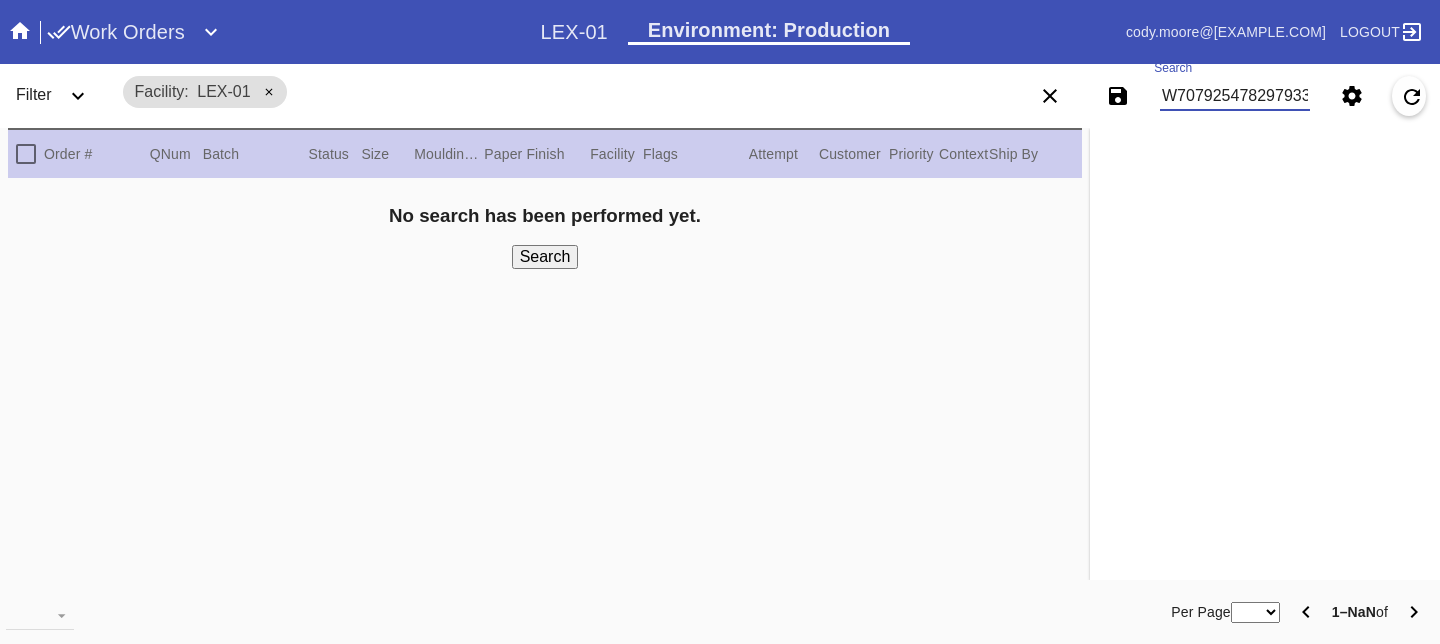 scroll, scrollTop: 0, scrollLeft: 3, axis: horizontal 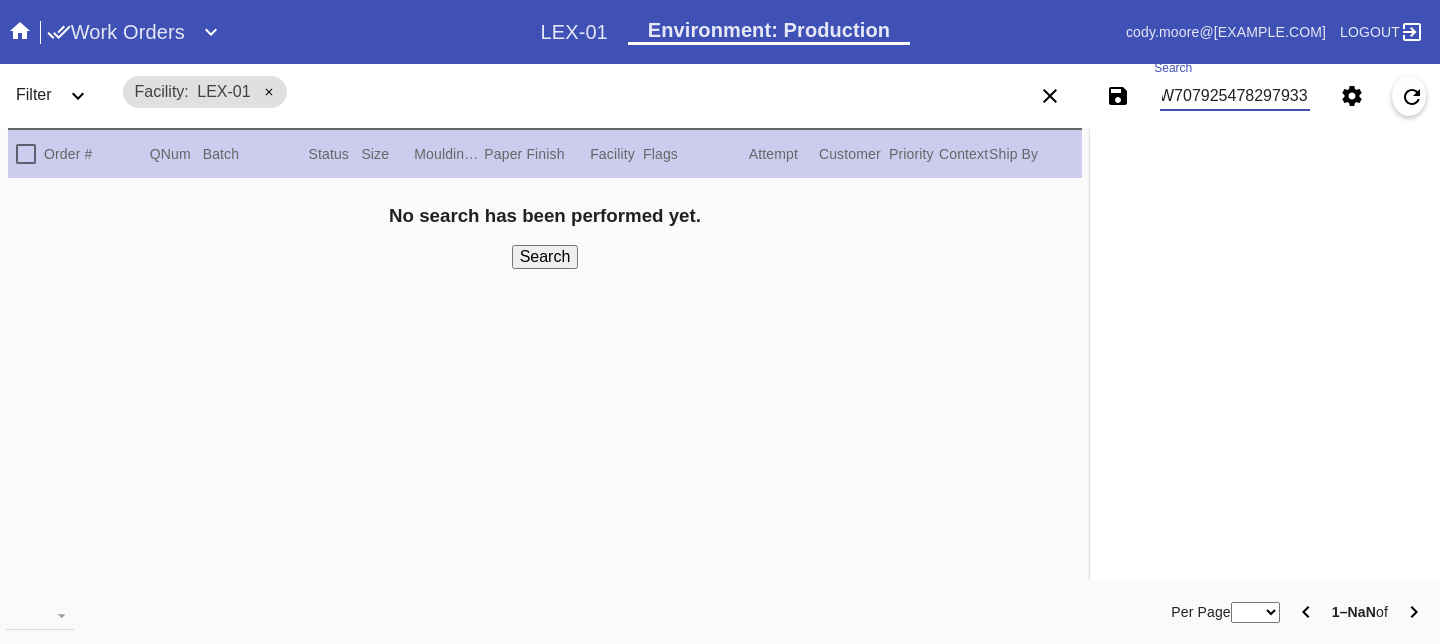 type on "W707925478297933" 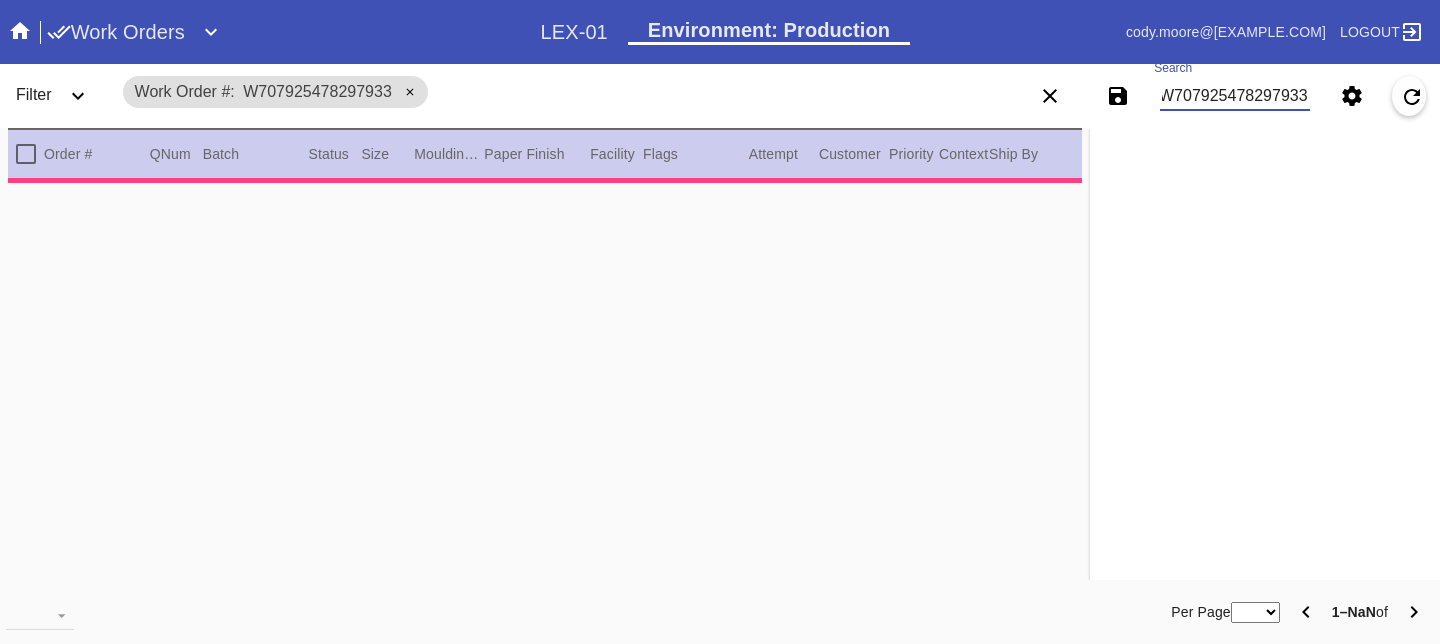 type on "1.5" 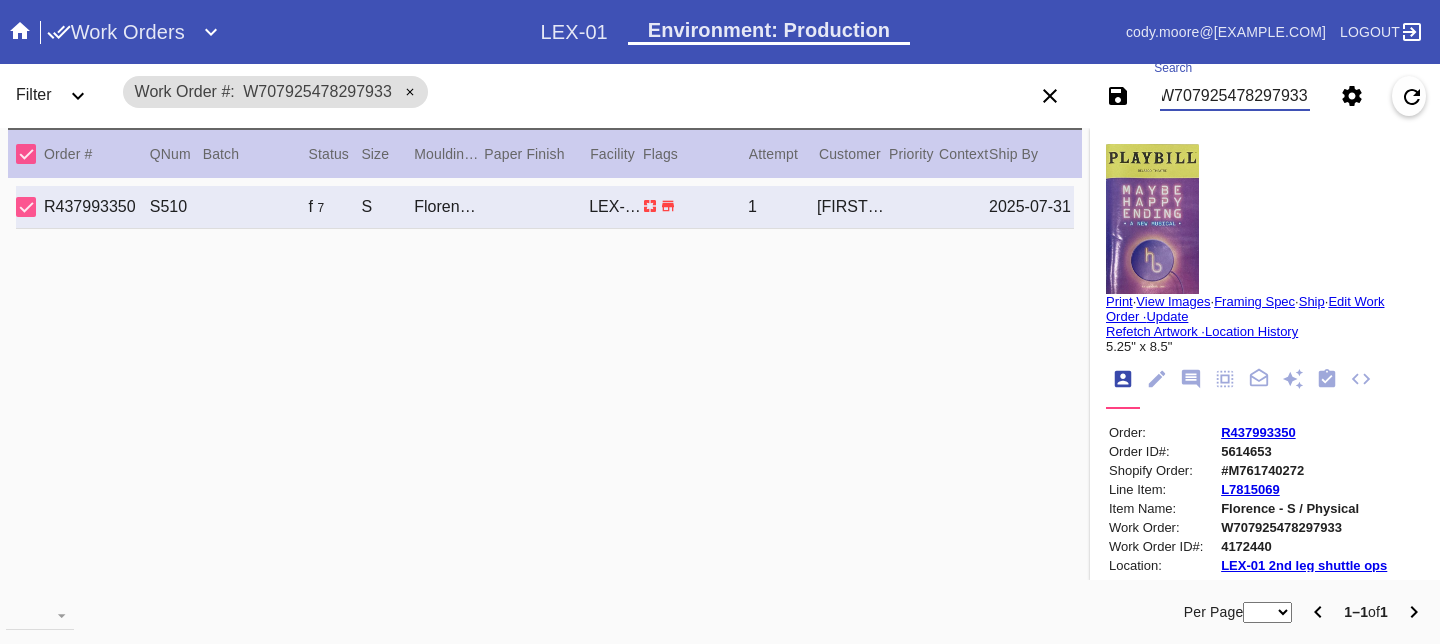 scroll, scrollTop: 829, scrollLeft: 0, axis: vertical 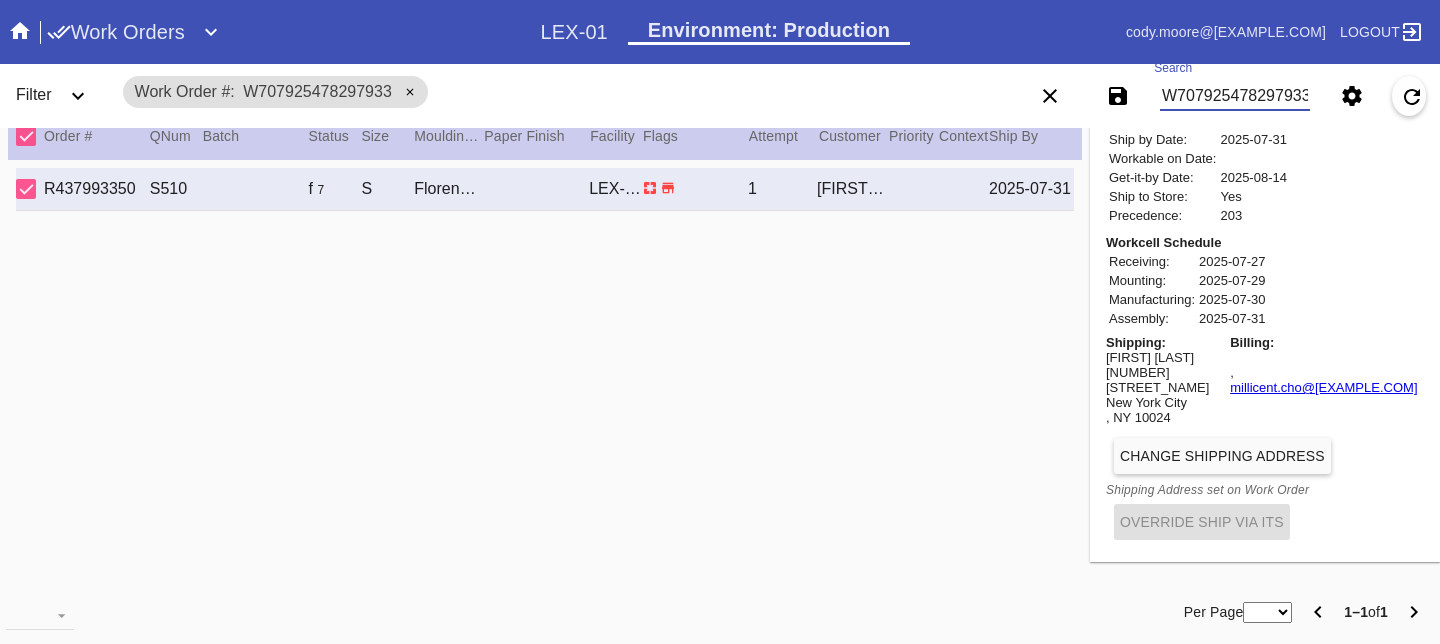 click on "W707925478297933" at bounding box center (1235, 96) 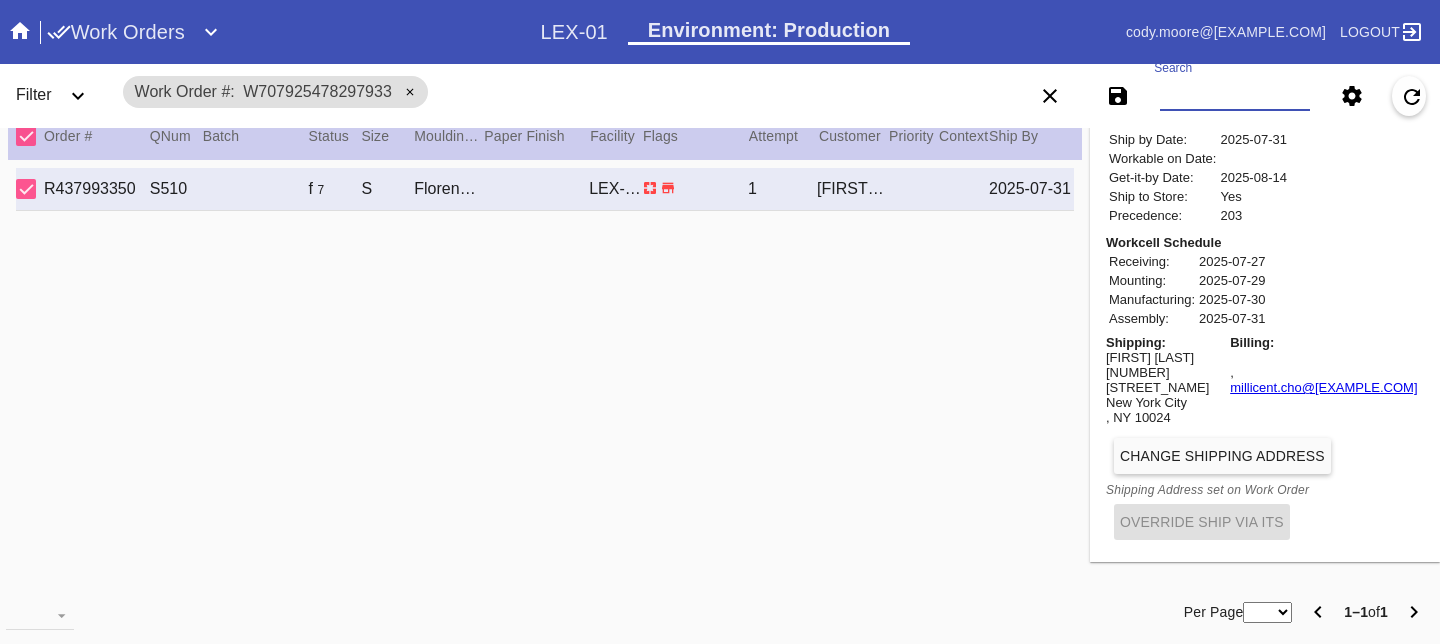 paste on "W473457322882709" 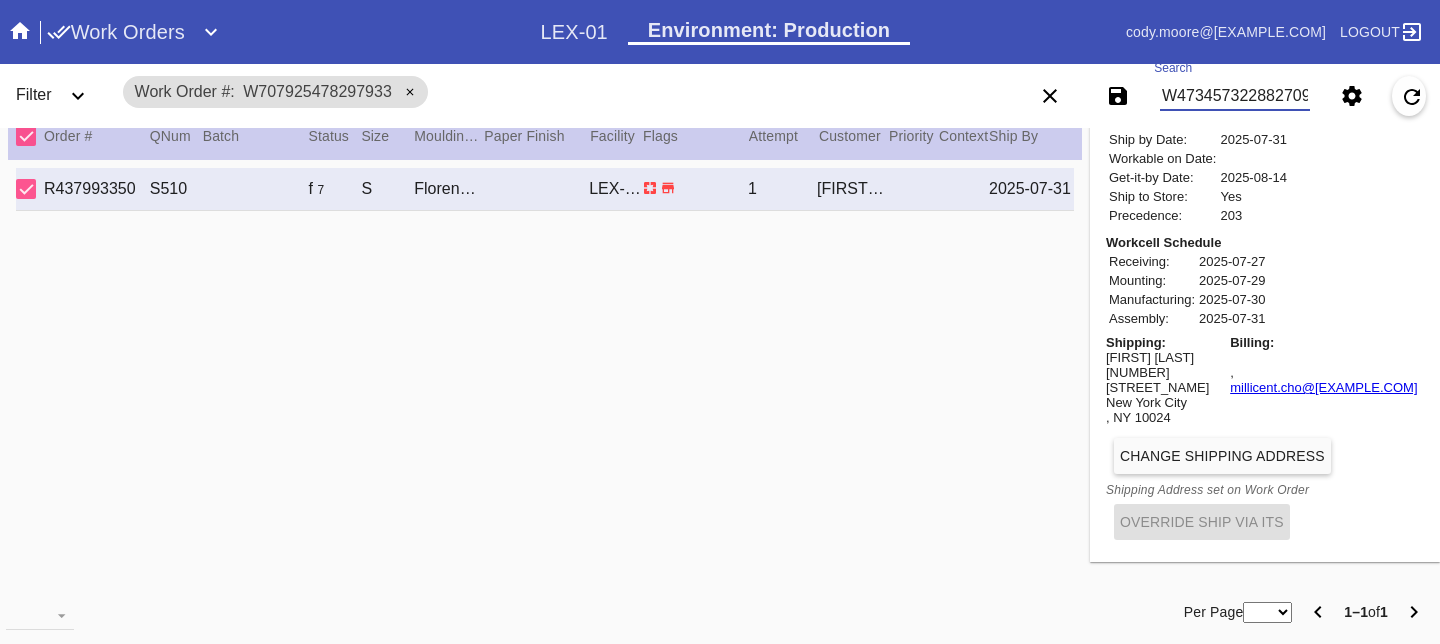 type on "W473457322882709" 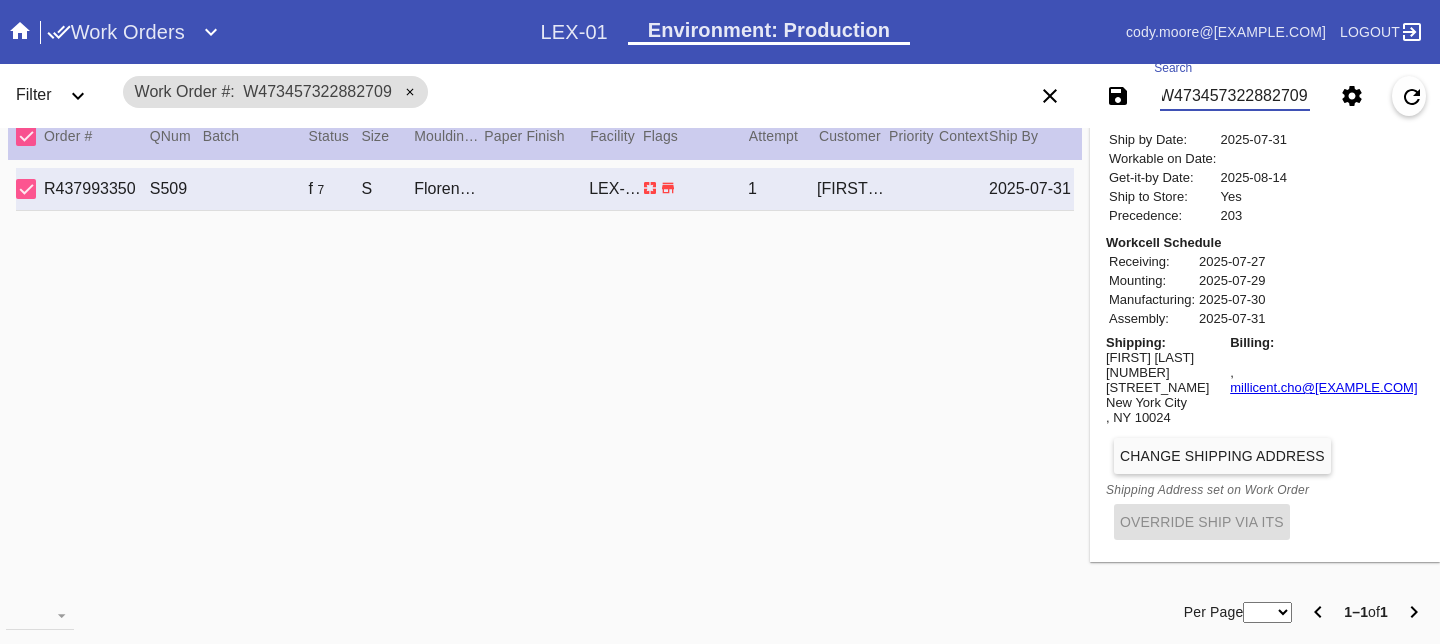 scroll, scrollTop: 0, scrollLeft: 0, axis: both 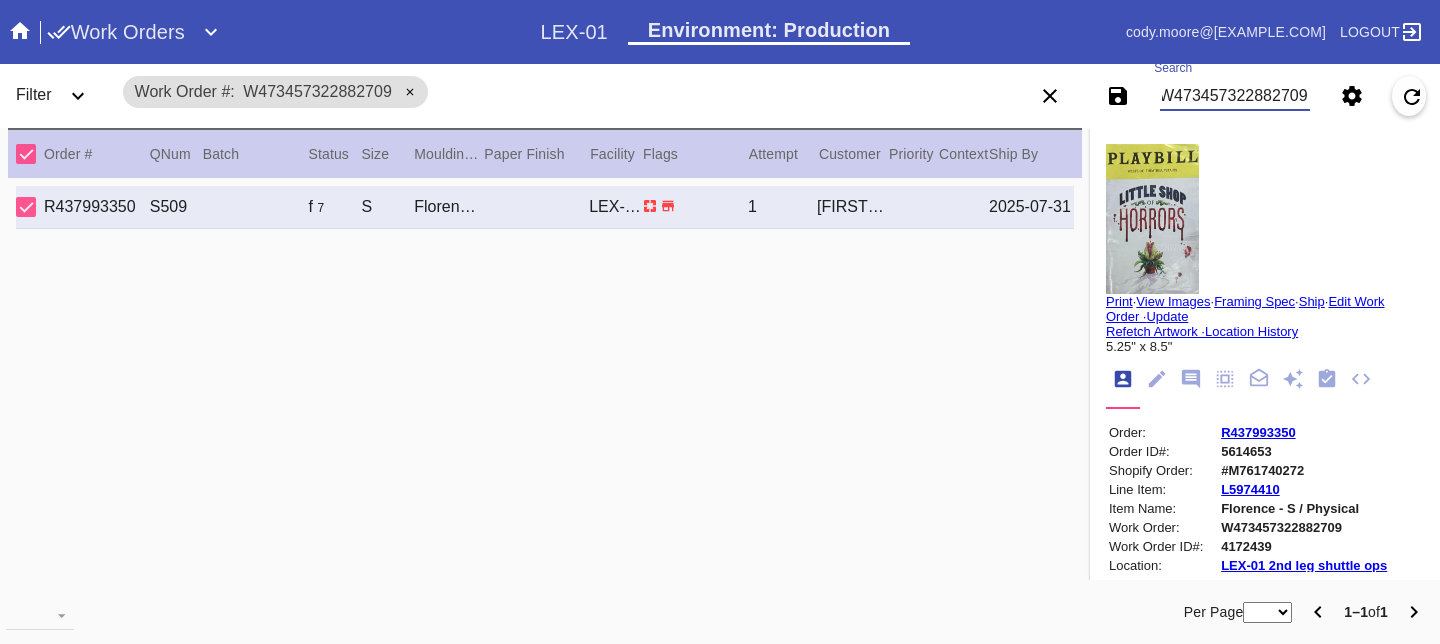 click 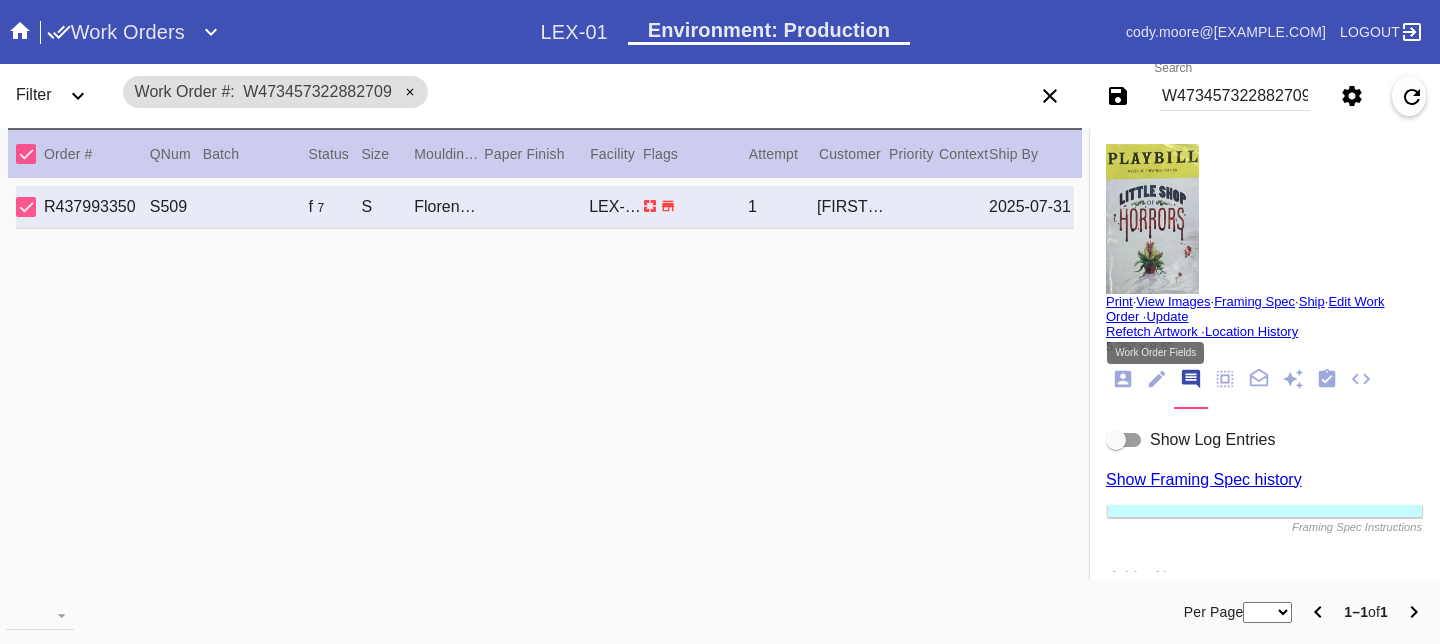 click 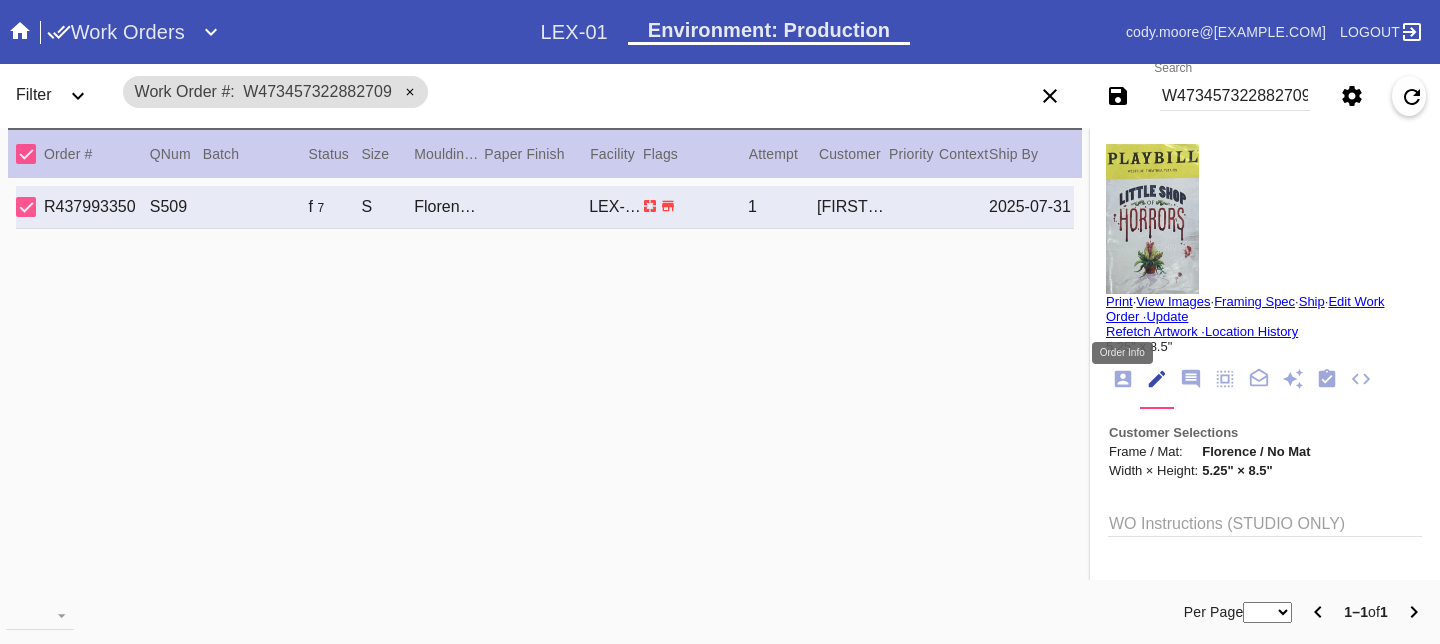 click 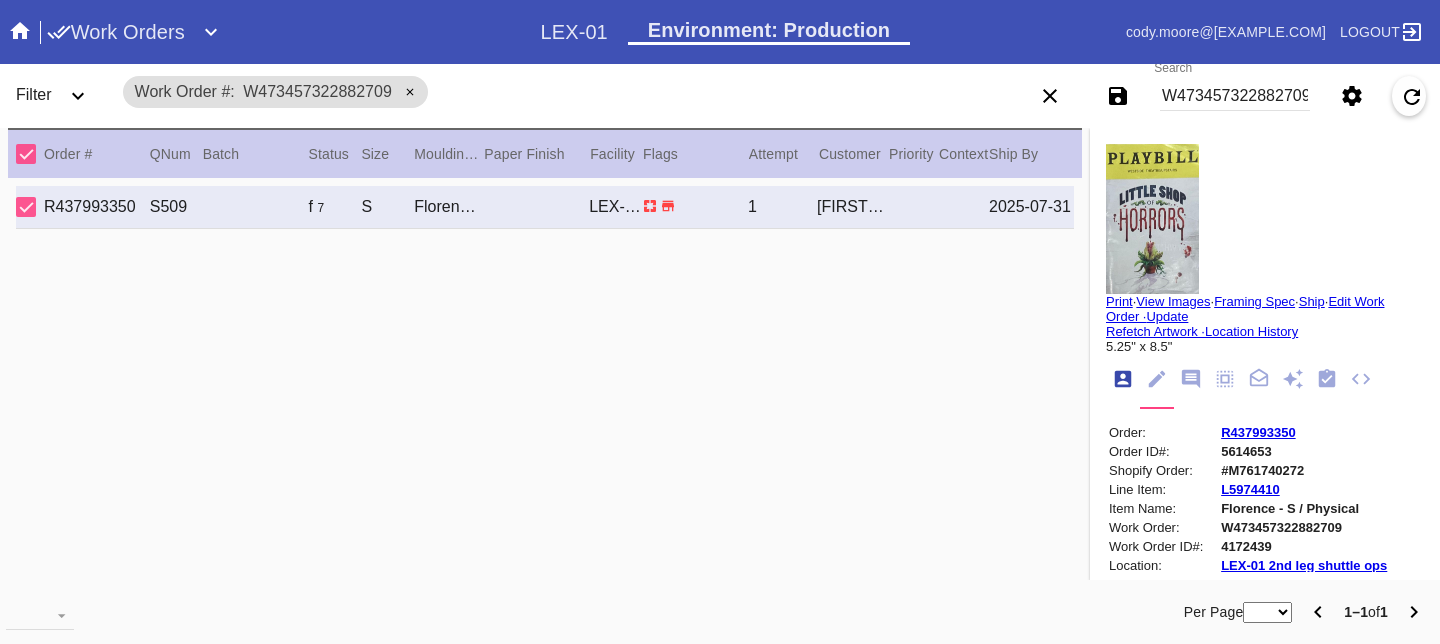 scroll, scrollTop: 24, scrollLeft: 0, axis: vertical 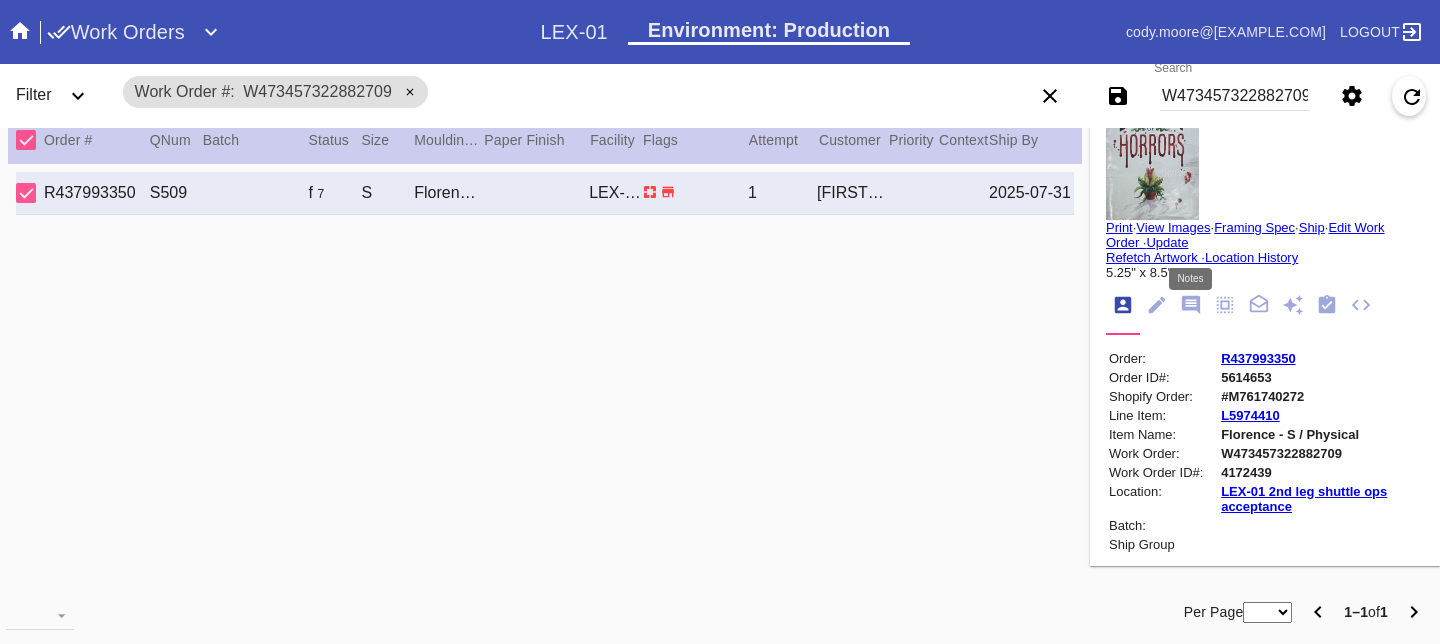 click 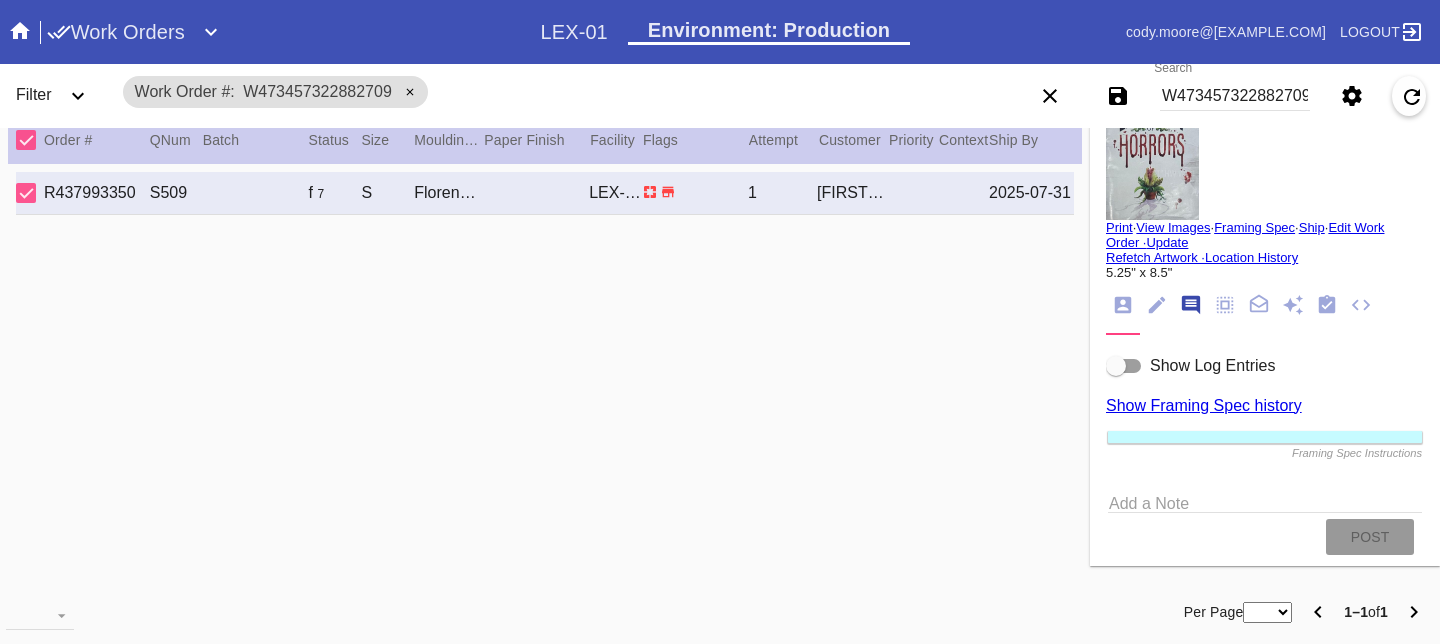 scroll, scrollTop: 123, scrollLeft: 0, axis: vertical 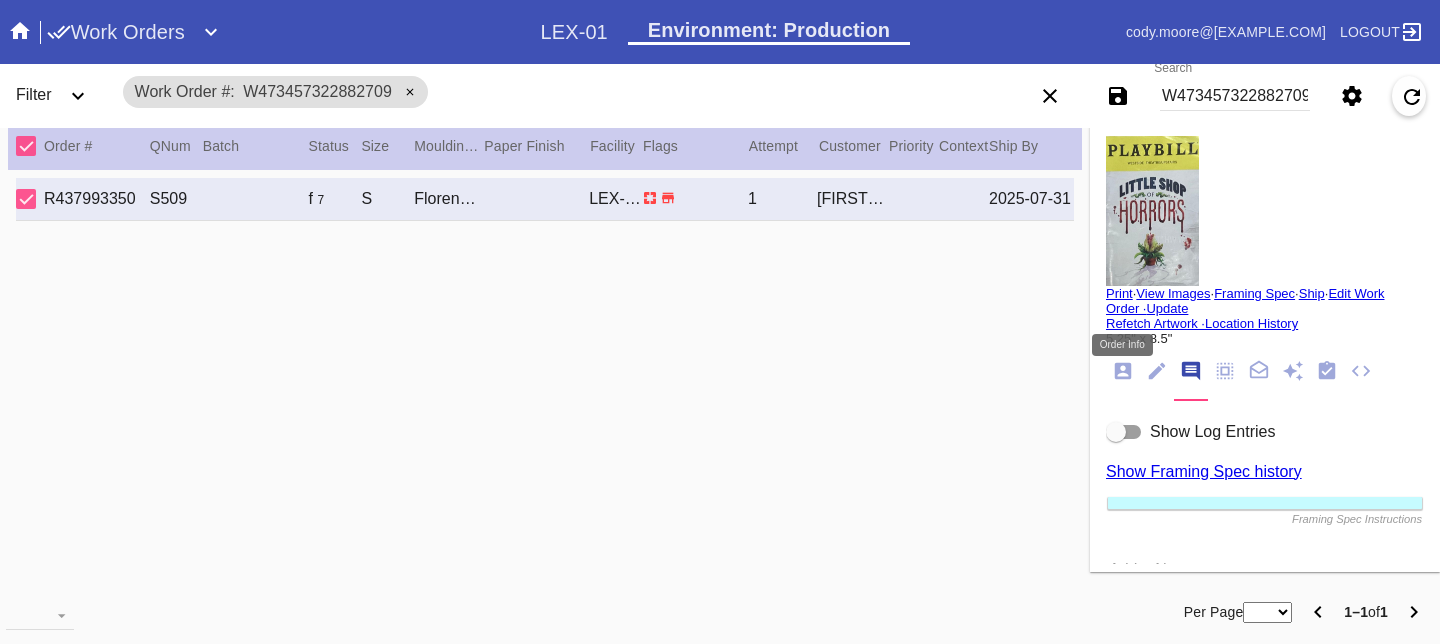 click 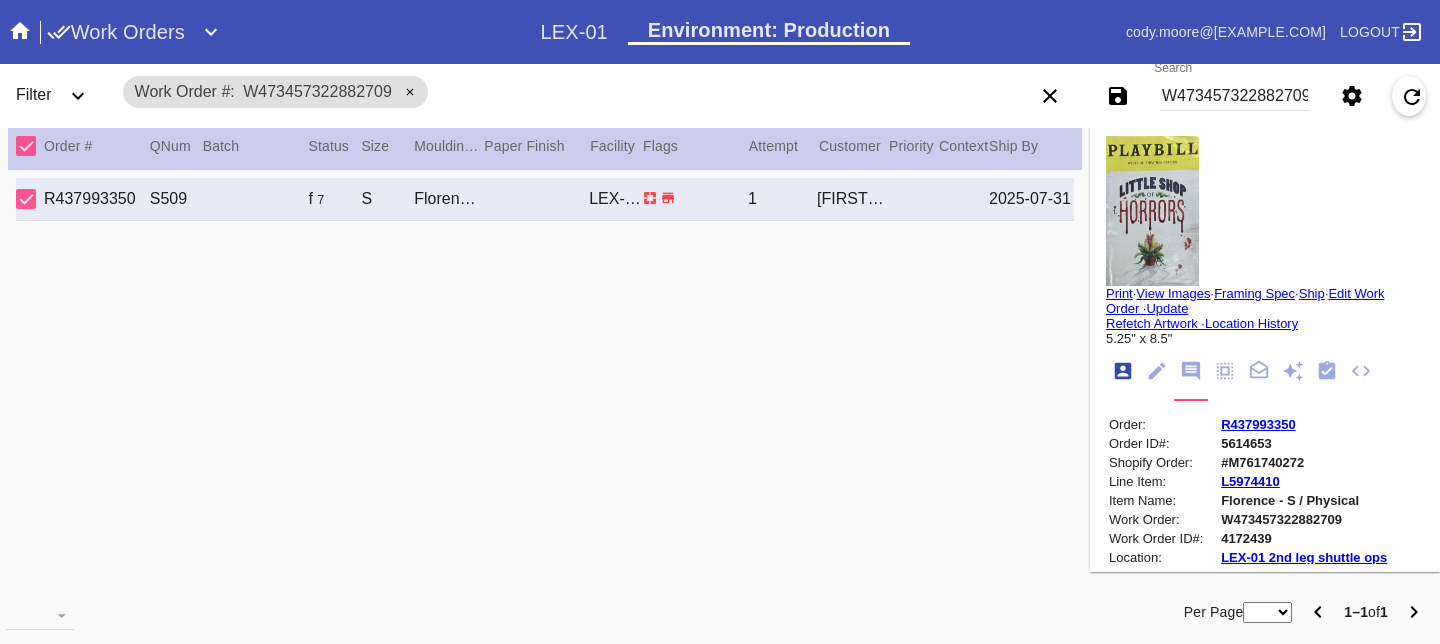 scroll, scrollTop: 24, scrollLeft: 0, axis: vertical 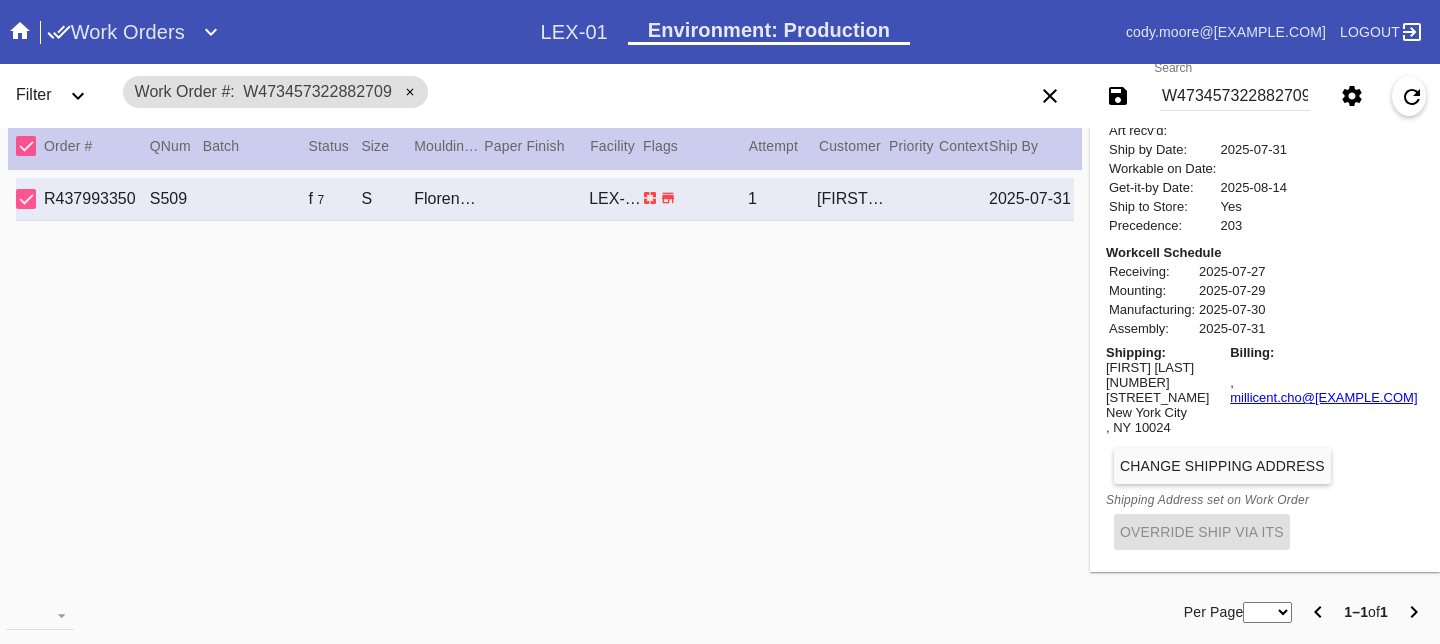 click on "W473457322882709" at bounding box center [1235, 96] 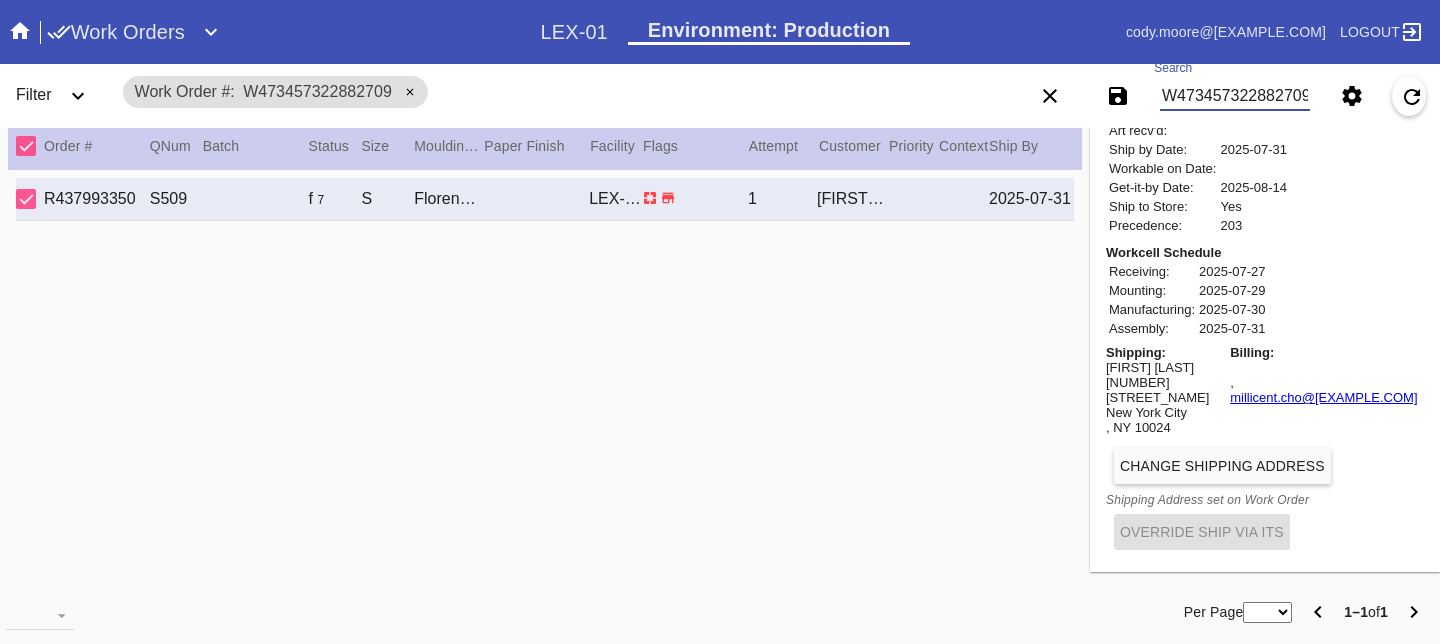 click on "W473457322882709" at bounding box center [1235, 96] 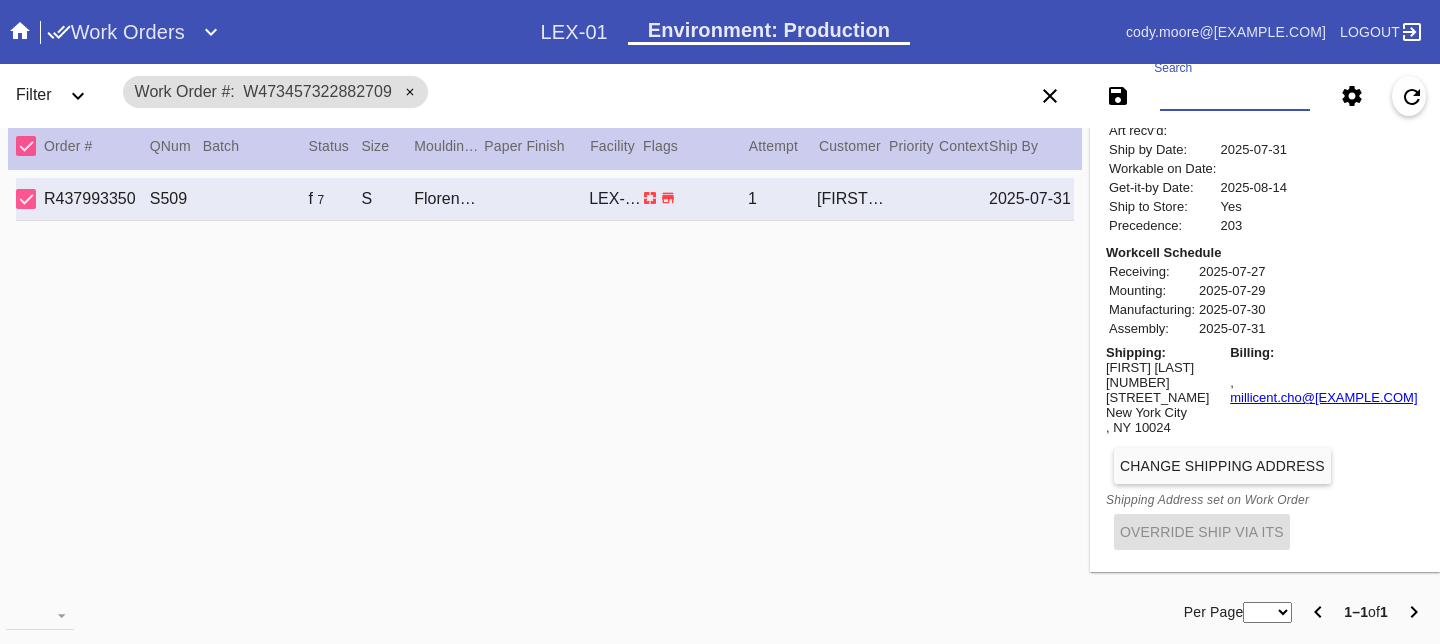 paste on "millicent.cho@[EXAMPLE.COM]" 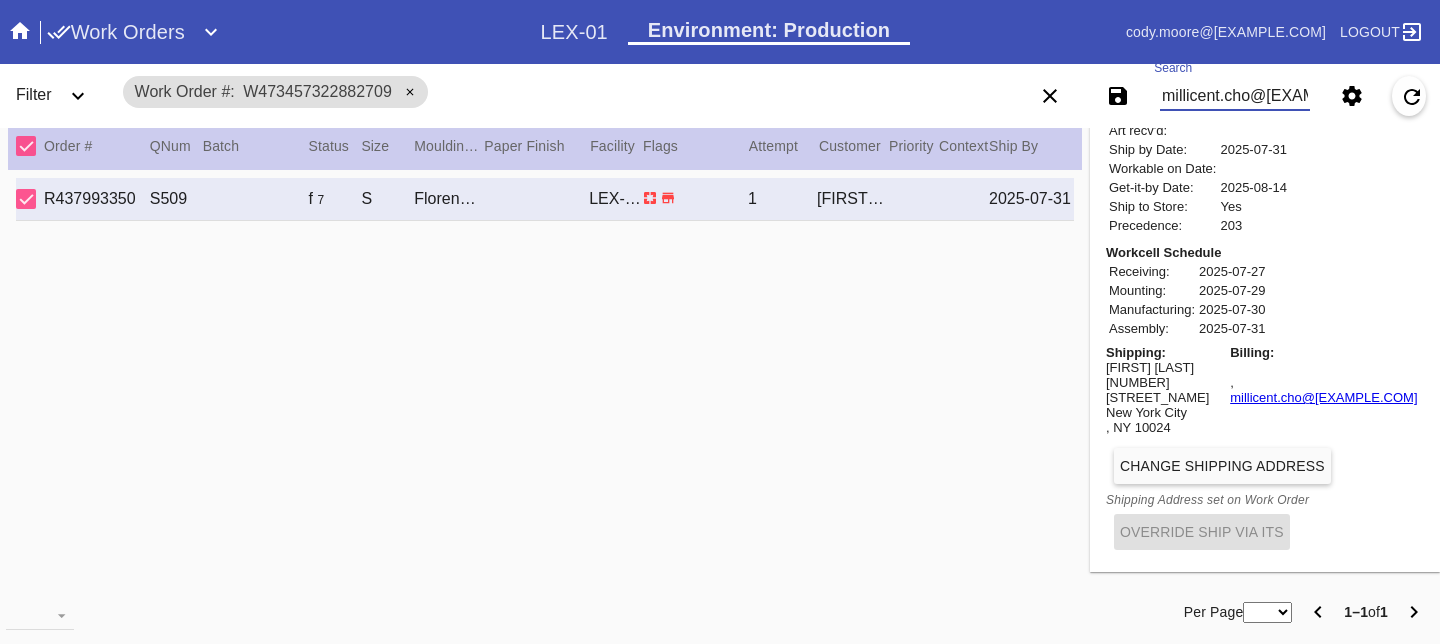 scroll, scrollTop: 0, scrollLeft: 32, axis: horizontal 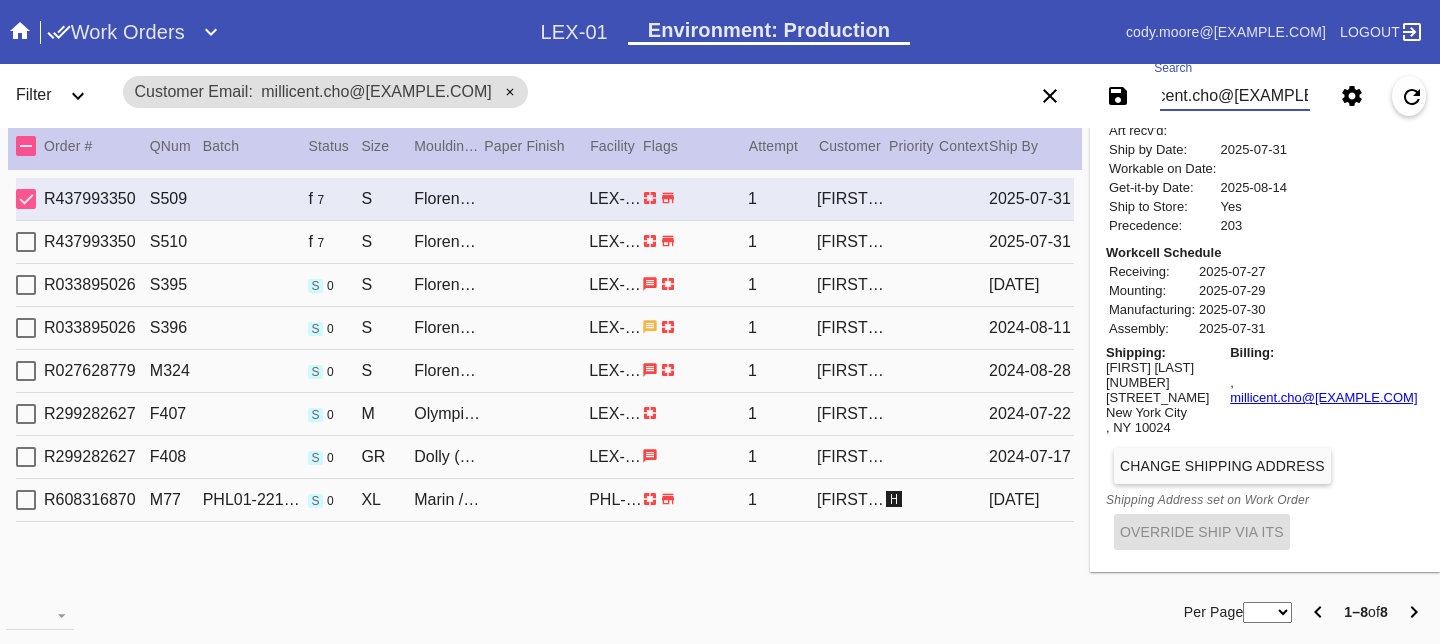 type on "millicent.cho@[EXAMPLE.COM]" 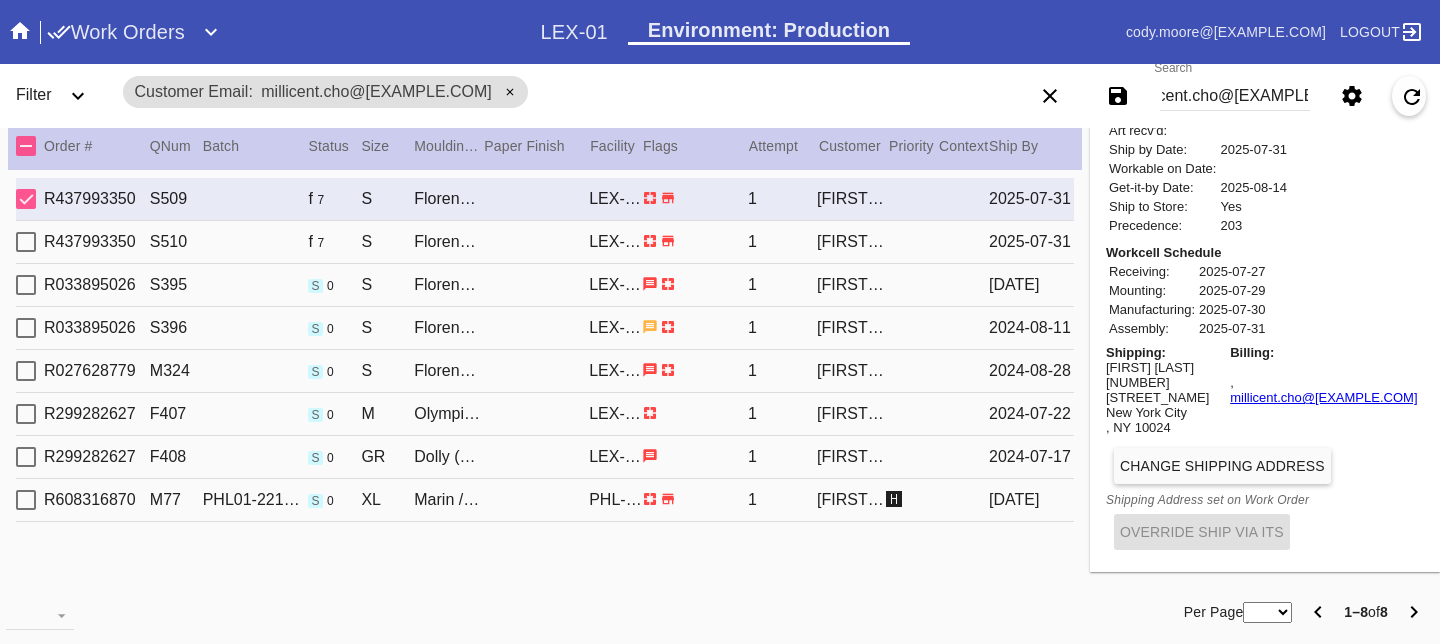 click on "2025-07-31" at bounding box center (1031, 242) 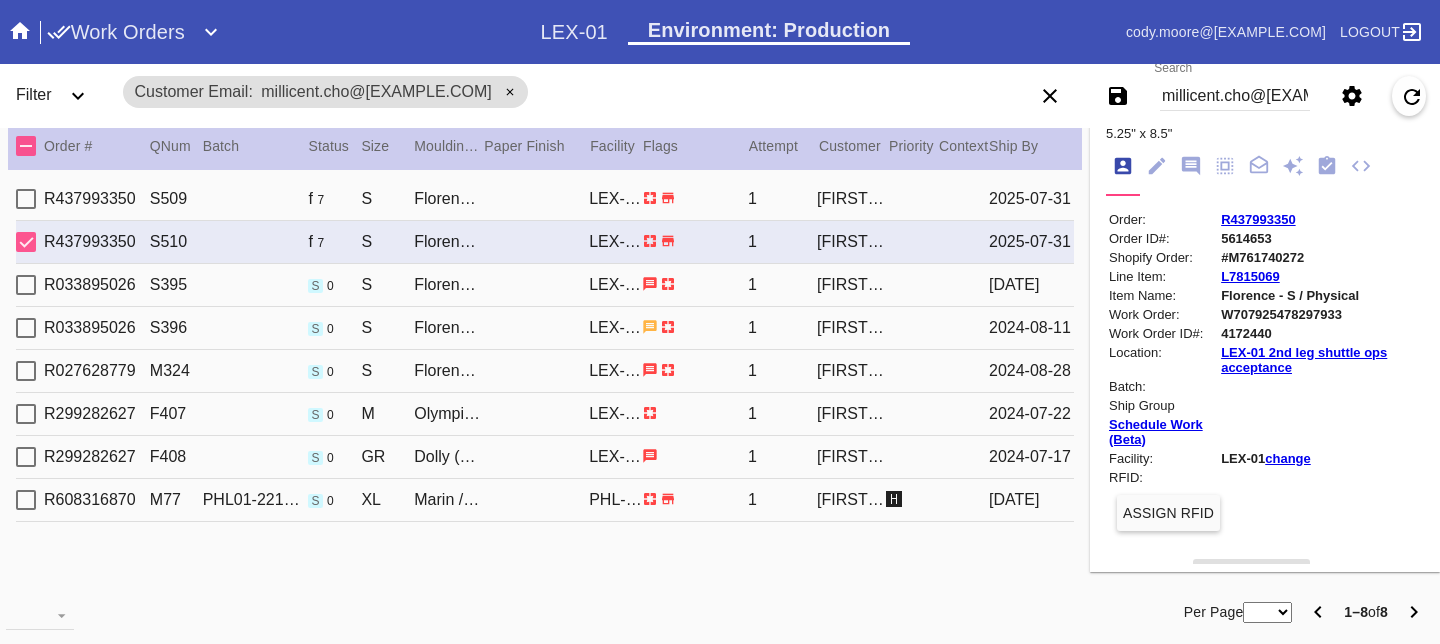 scroll, scrollTop: 202, scrollLeft: 0, axis: vertical 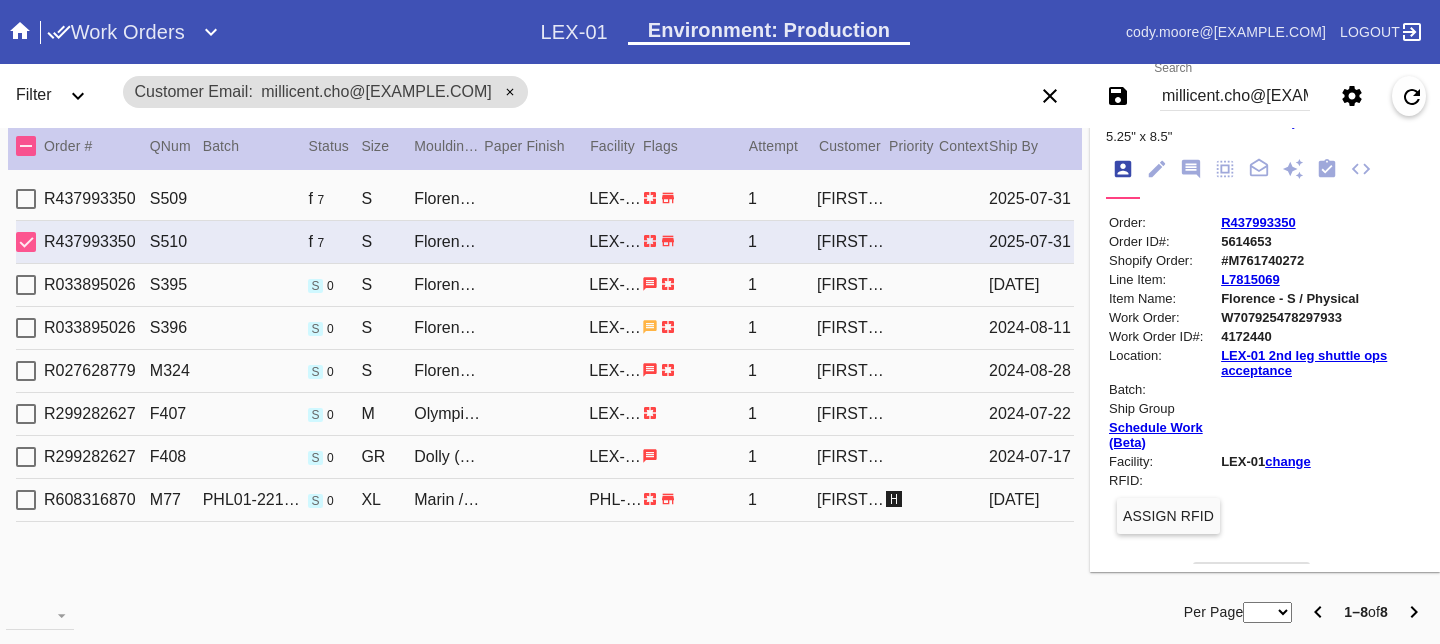 click on "R437993350 S509 f   7 S Florence / No Mat LEX-01 1 [FIRST] [LAST]
[DATE]" at bounding box center (545, 199) 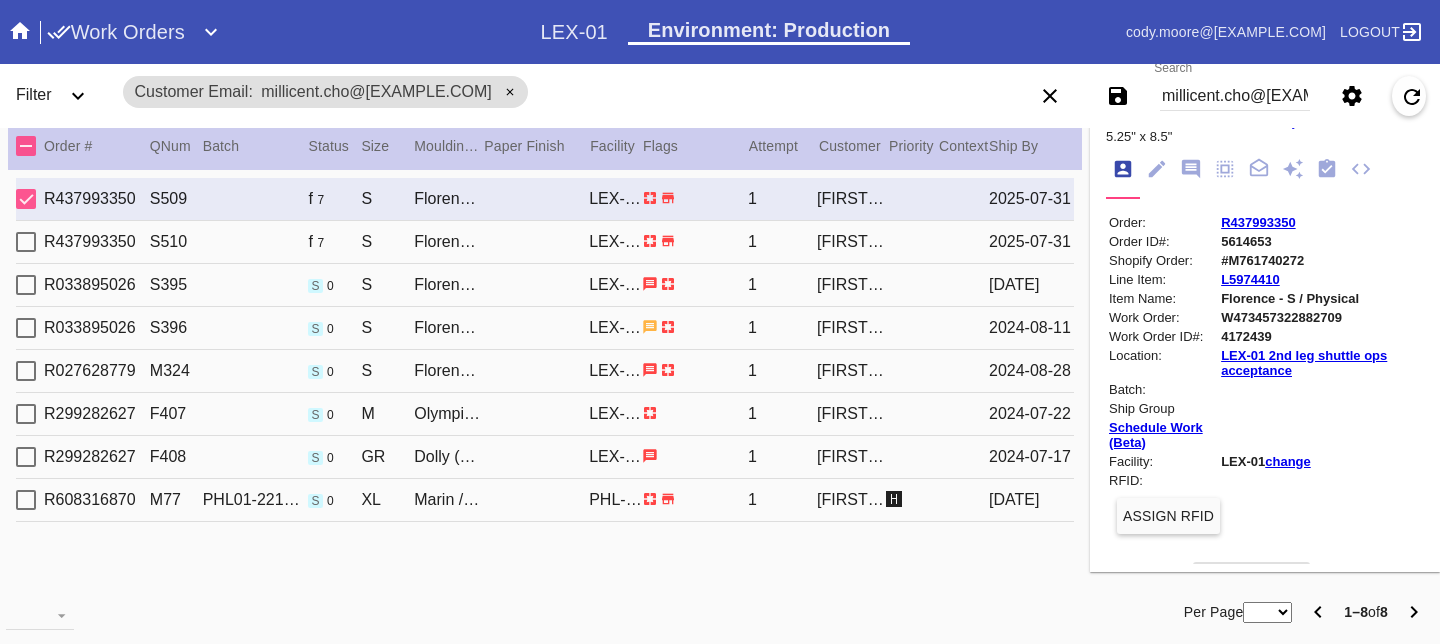 click on "R437993350 S510 f   7 S Florence / No Mat LEX-01 1 [FIRST] [LAST]
[DATE]" at bounding box center (545, 242) 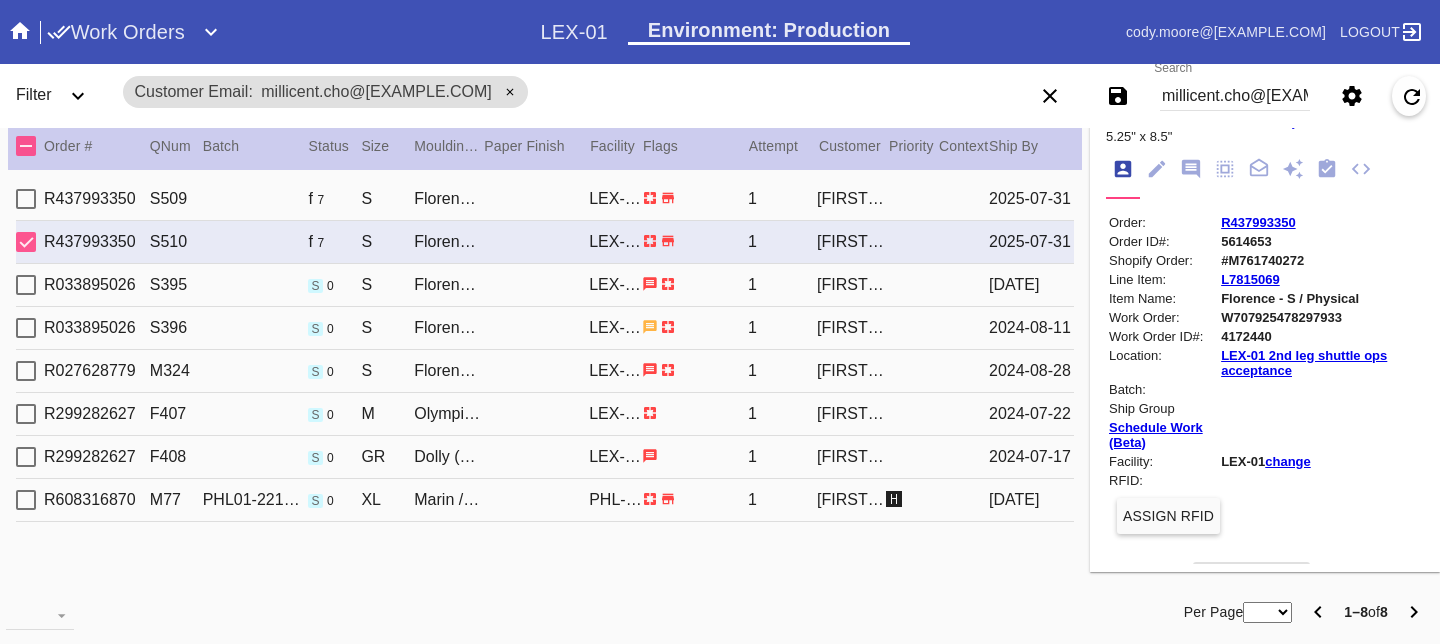click on "W707925478297933" at bounding box center (1321, 317) 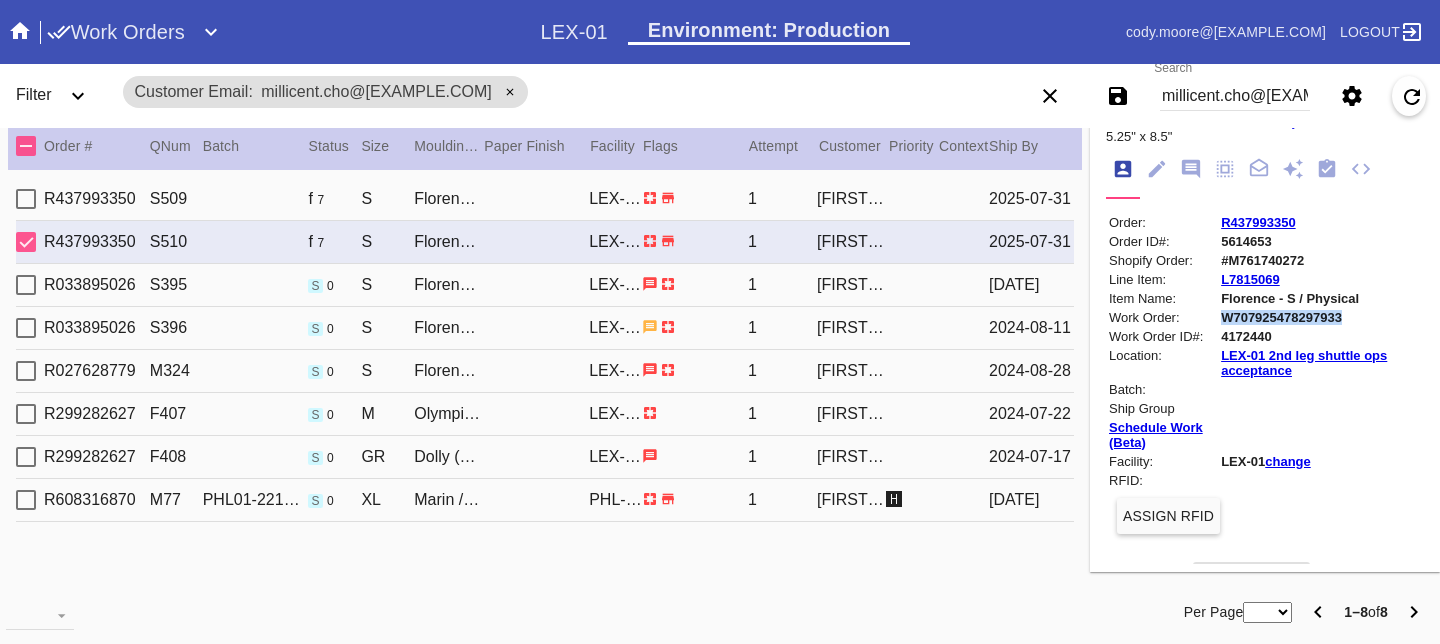 click on "W707925478297933" at bounding box center [1321, 317] 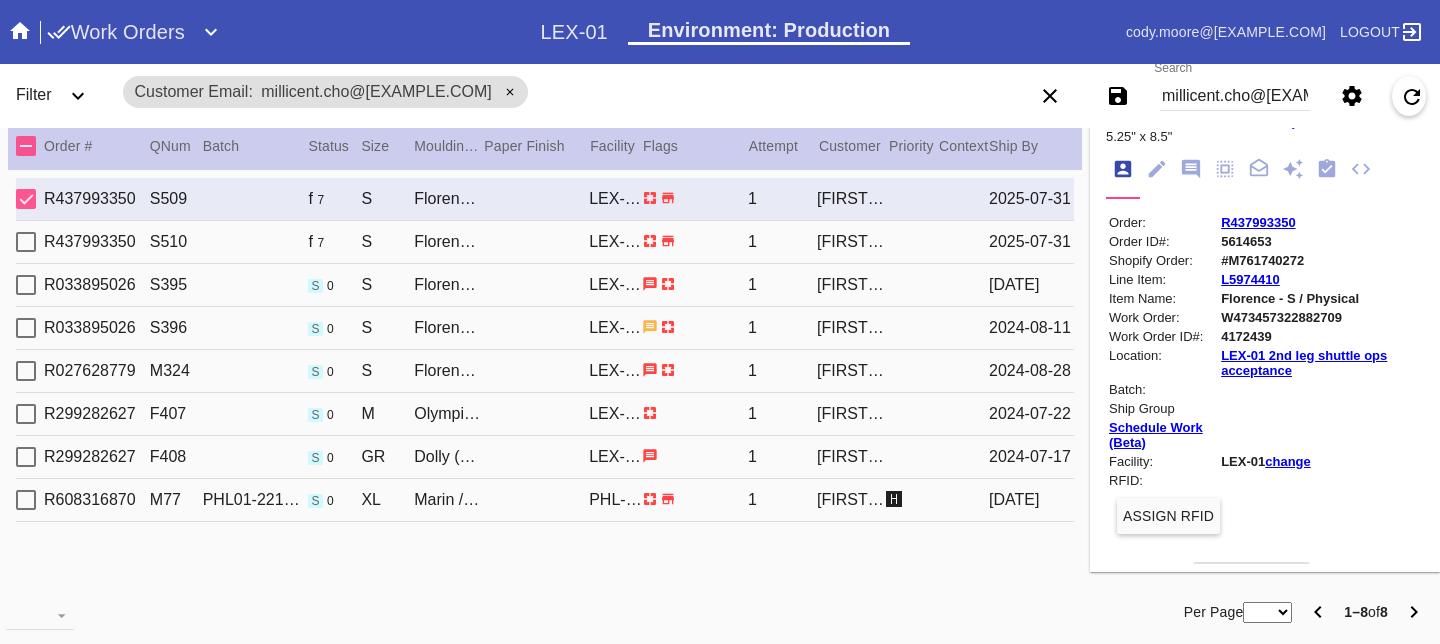 click on "Order: R437993350 Order ID#: 5614653 Shopify Order: #M761740272 Line Item: L5974410 Item Name: Florence - S / Physical Work Order: W473457322882709 Work Order ID#: 4172439 Location: LEX-01 2nd leg shuttle ops acceptance Batch: Ship Group Schedule Work (Beta) Facility: LEX-01  change RFID:
Assign RFID
Batch Batch New Batch LEX01-250715-001 () LEX01-250327-001 () LEX01-250319-006 () LEX01-250306-004 () LEX01-250220-010 () LEX01-250219-008 () LEX01-250211-016 () LEX01-250211-012 () LEX01-250121-012 () LEX01-241224-002 () LEX01-241119-022 () LEX01-241119-014 () LEX01-241021-002 () LEX01-241017-003 () LEX01-241014-006 () LEX01-241003-002 () LEX01-210426-026 () LEX01-210412-039 () LEX01-210313-028 () LEX01-210228-001 () LEX01-210124-003 () LEX01-201218-082 () 200616-38 () 191125-107 () Add to Batch" at bounding box center (1265, 415) 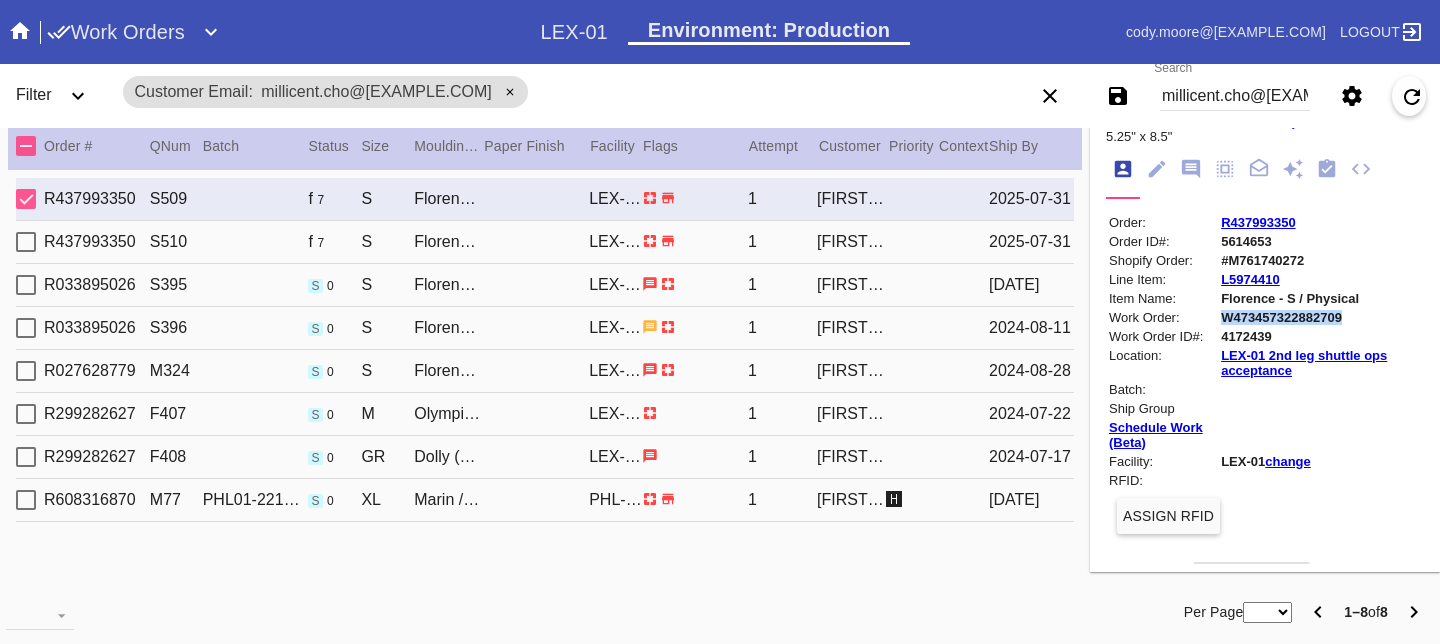 click on "Order: R437993350 Order ID#: 5614653 Shopify Order: #M761740272 Line Item: L5974410 Item Name: Florence - S / Physical Work Order: W473457322882709 Work Order ID#: 4172439 Location: LEX-01 2nd leg shuttle ops acceptance Batch: Ship Group Schedule Work (Beta) Facility: LEX-01  change RFID:
Assign RFID
Batch Batch New Batch LEX01-250715-001 () LEX01-250327-001 () LEX01-250319-006 () LEX01-250306-004 () LEX01-250220-010 () LEX01-250219-008 () LEX01-250211-016 () LEX01-250211-012 () LEX01-250121-012 () LEX01-241224-002 () LEX01-241119-022 () LEX01-241119-014 () LEX01-241021-002 () LEX01-241017-003 () LEX01-241014-006 () LEX01-241003-002 () LEX01-210426-026 () LEX01-210412-039 () LEX01-210313-028 () LEX01-210228-001 () LEX01-210124-003 () LEX01-201218-082 () 200616-38 () 191125-107 () Add to Batch" at bounding box center (1265, 415) 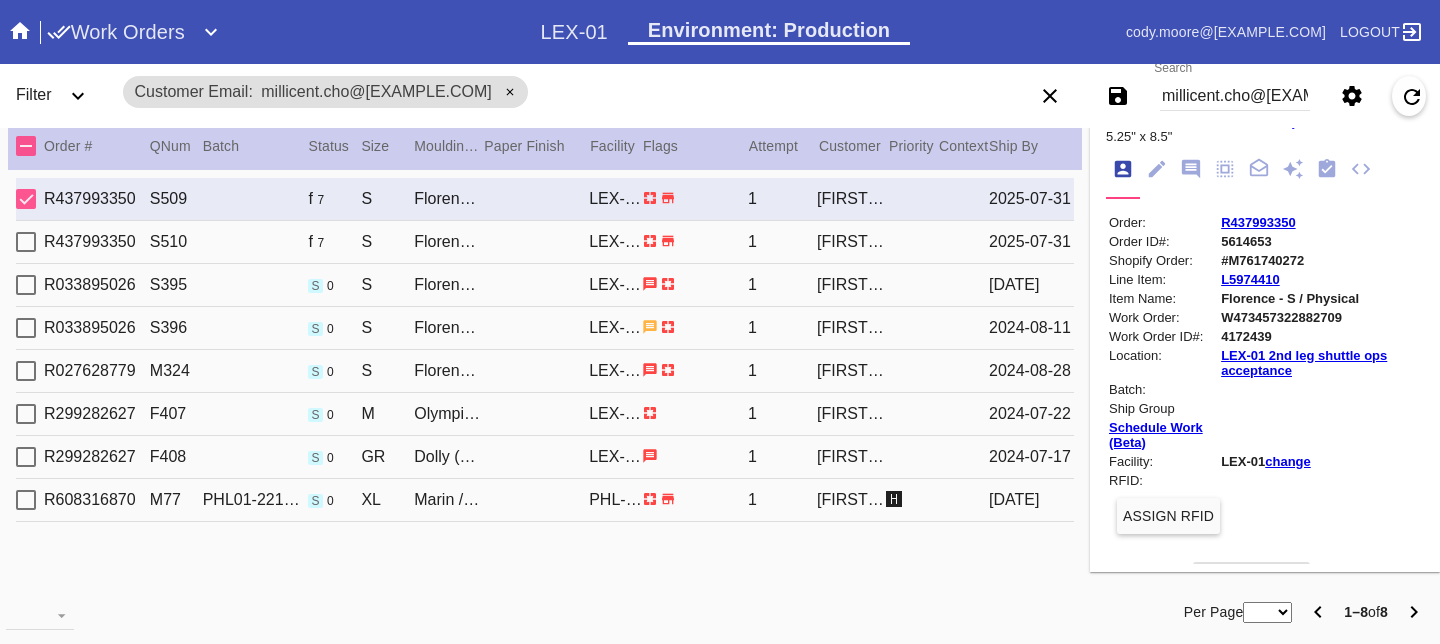 click on "millicent.cho@[EXAMPLE.COM]" at bounding box center (1235, 96) 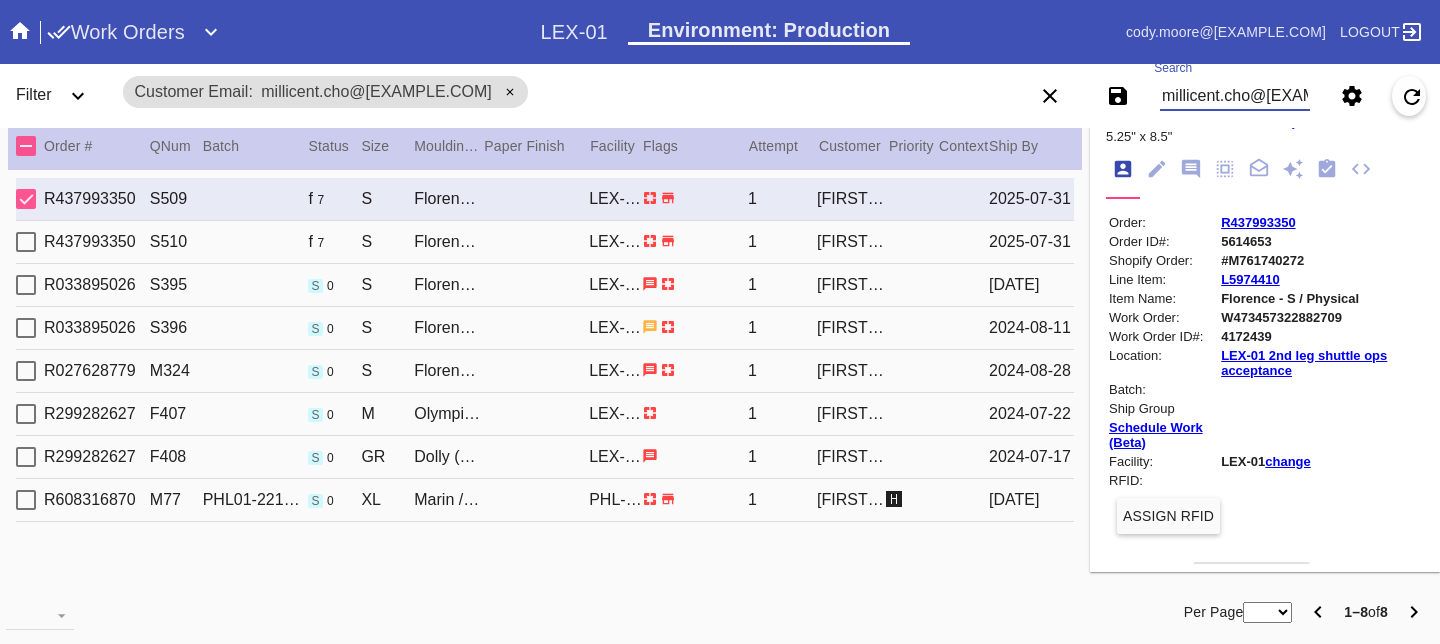 click on "millicent.cho@[EXAMPLE.COM]" at bounding box center (1235, 96) 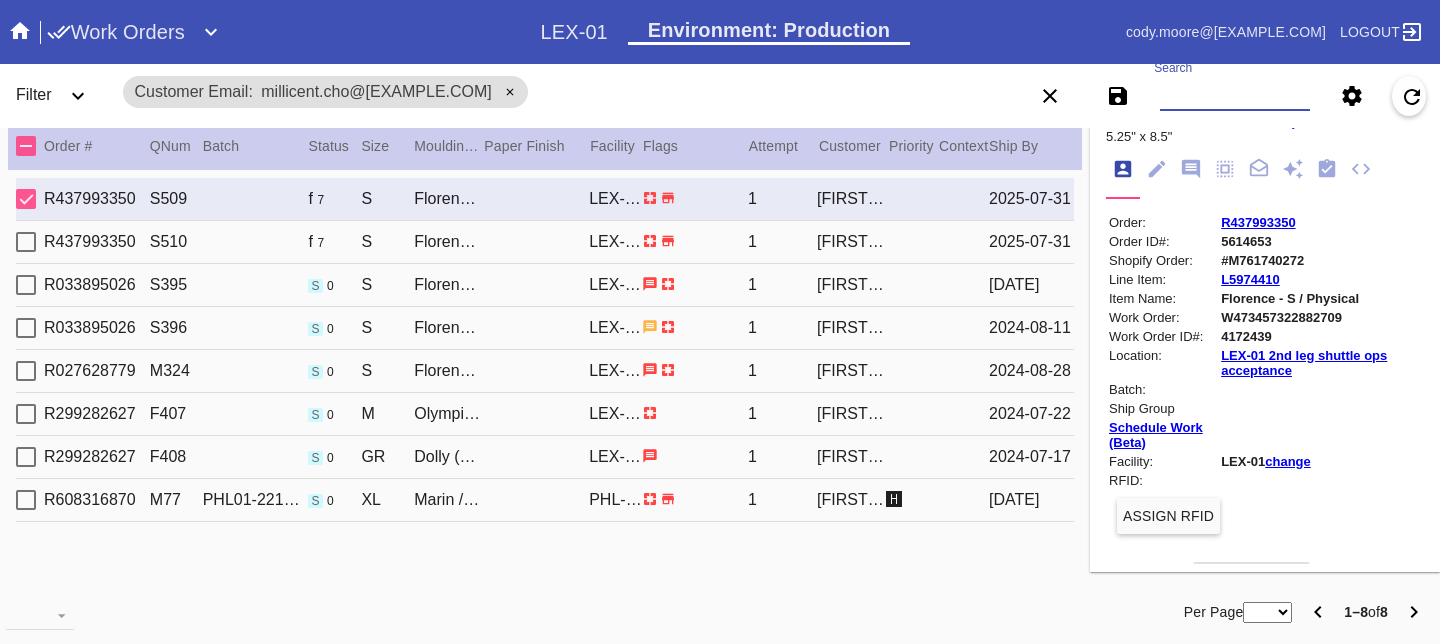 paste on "W302541113369820" 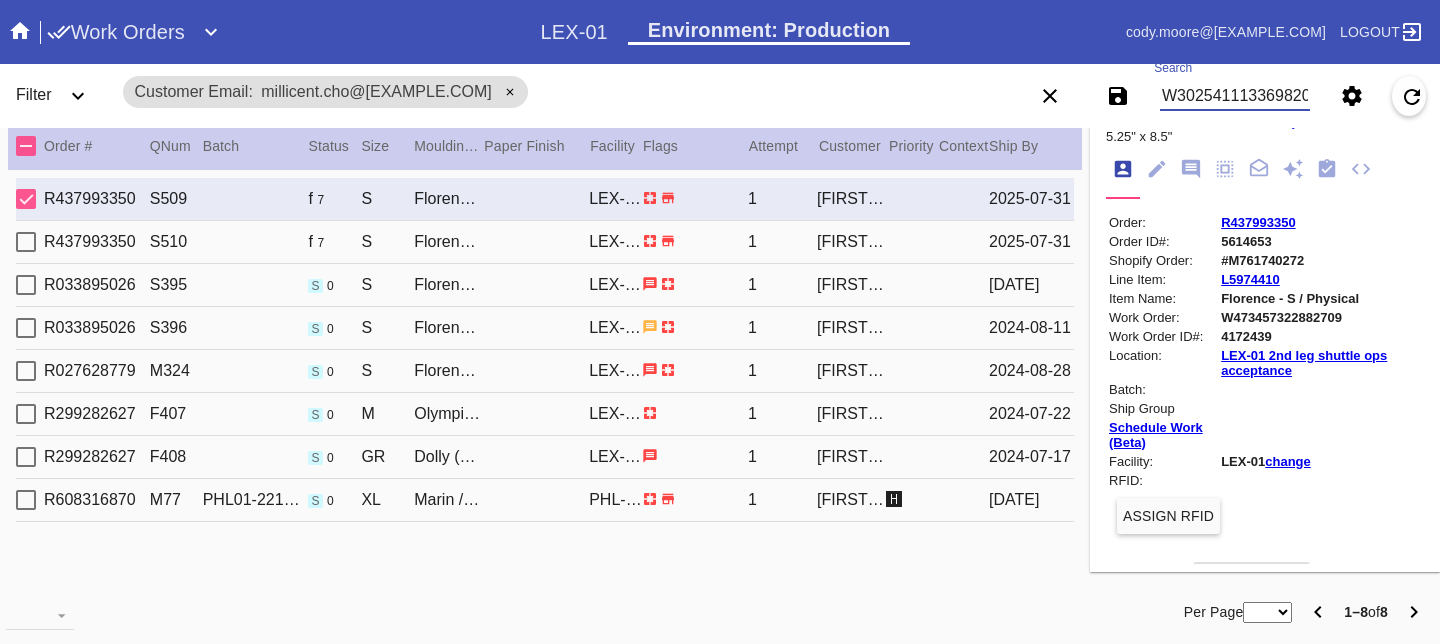 scroll, scrollTop: 0, scrollLeft: 3, axis: horizontal 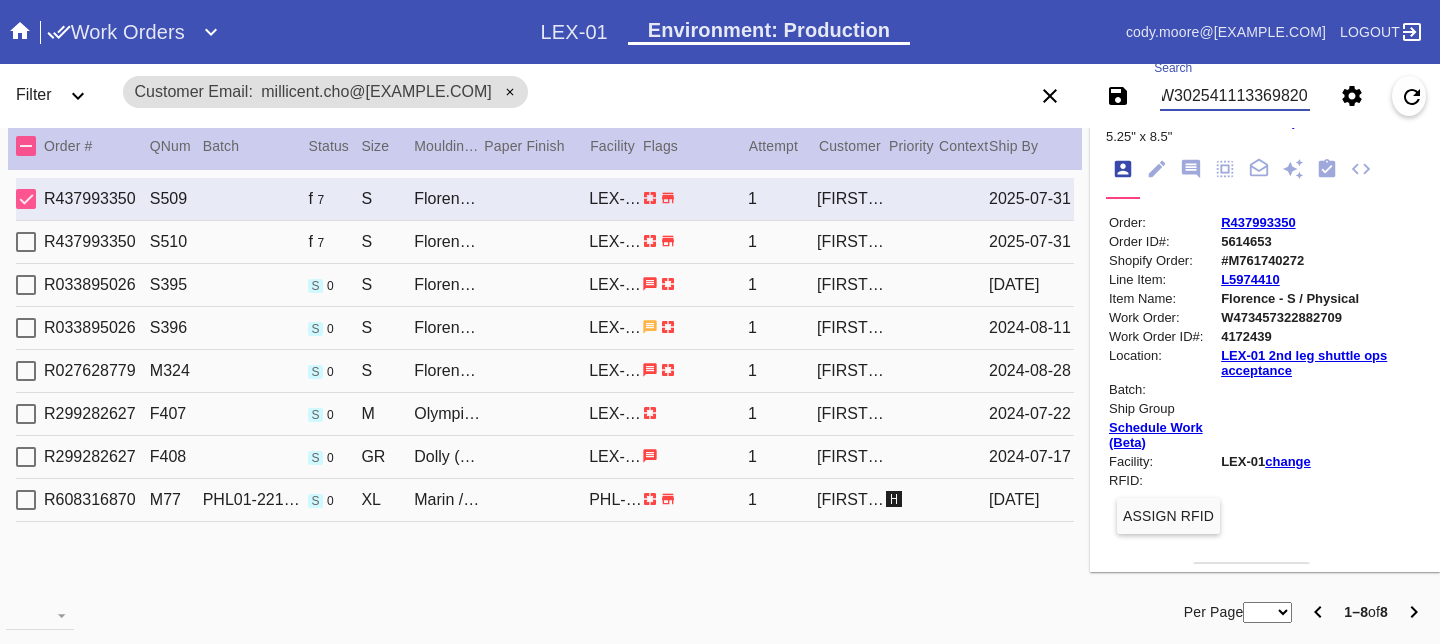 type on "W302541113369820" 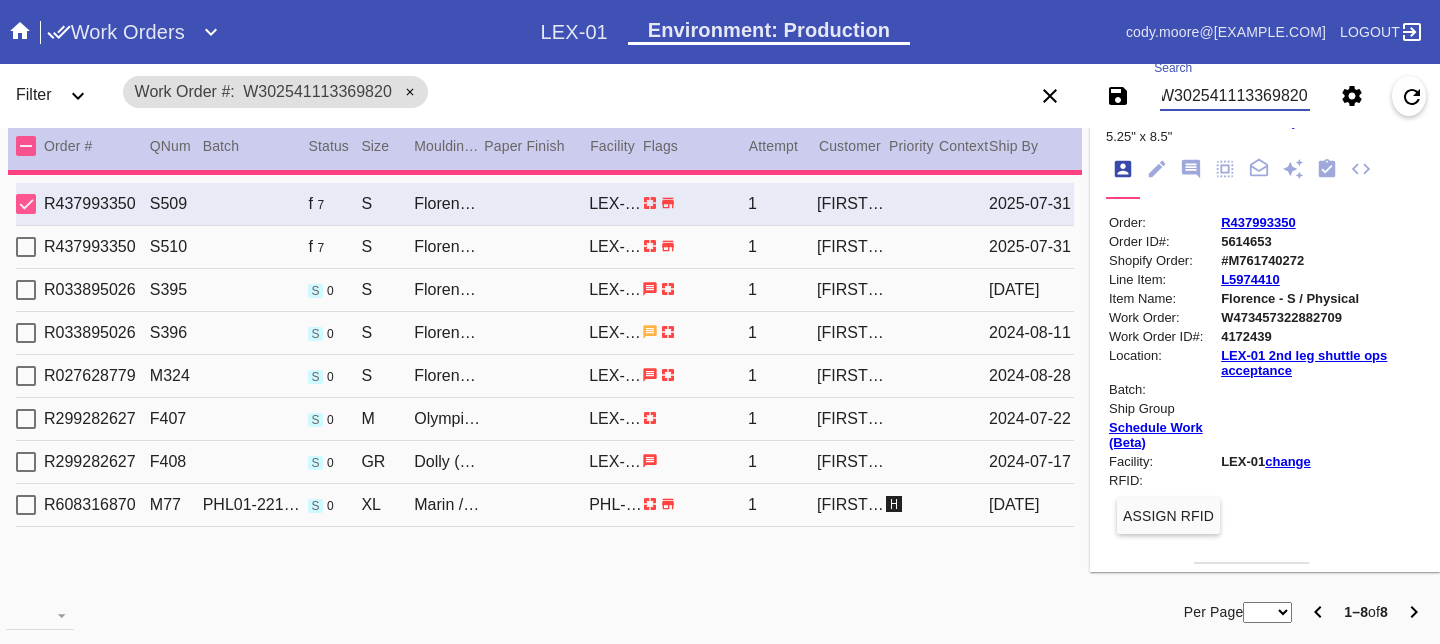 type on "15.0" 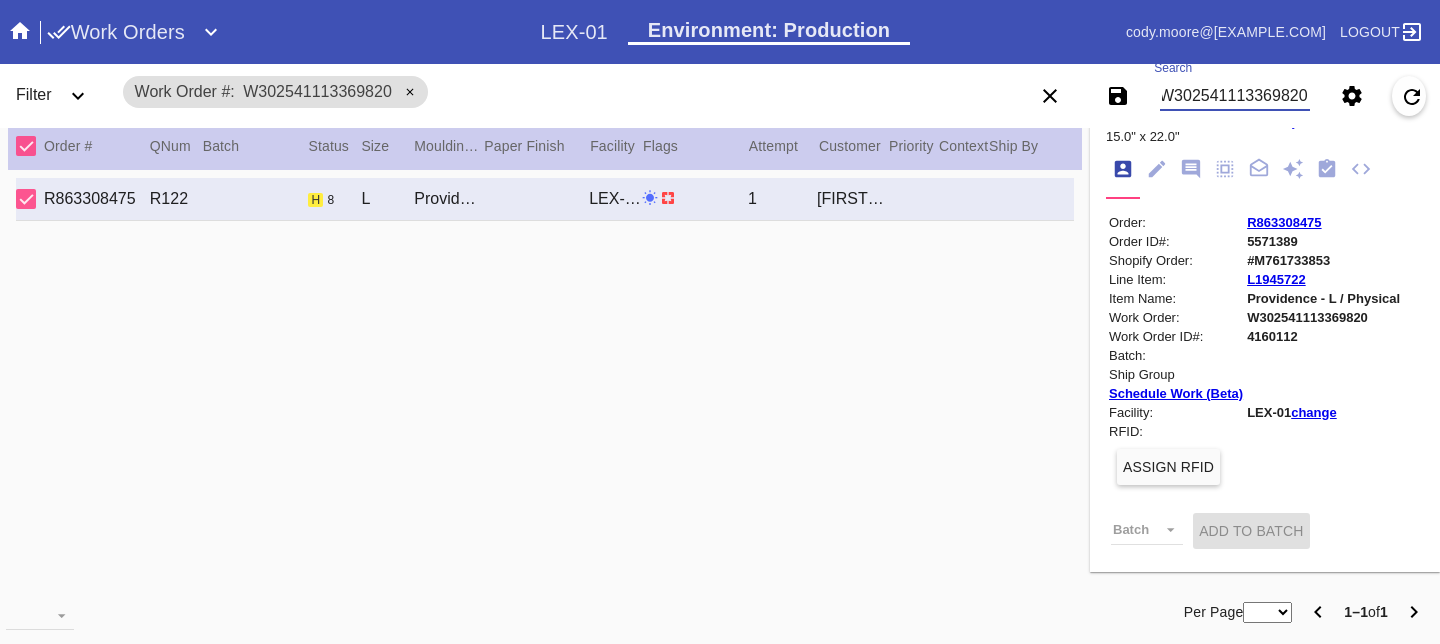 scroll, scrollTop: 0, scrollLeft: 0, axis: both 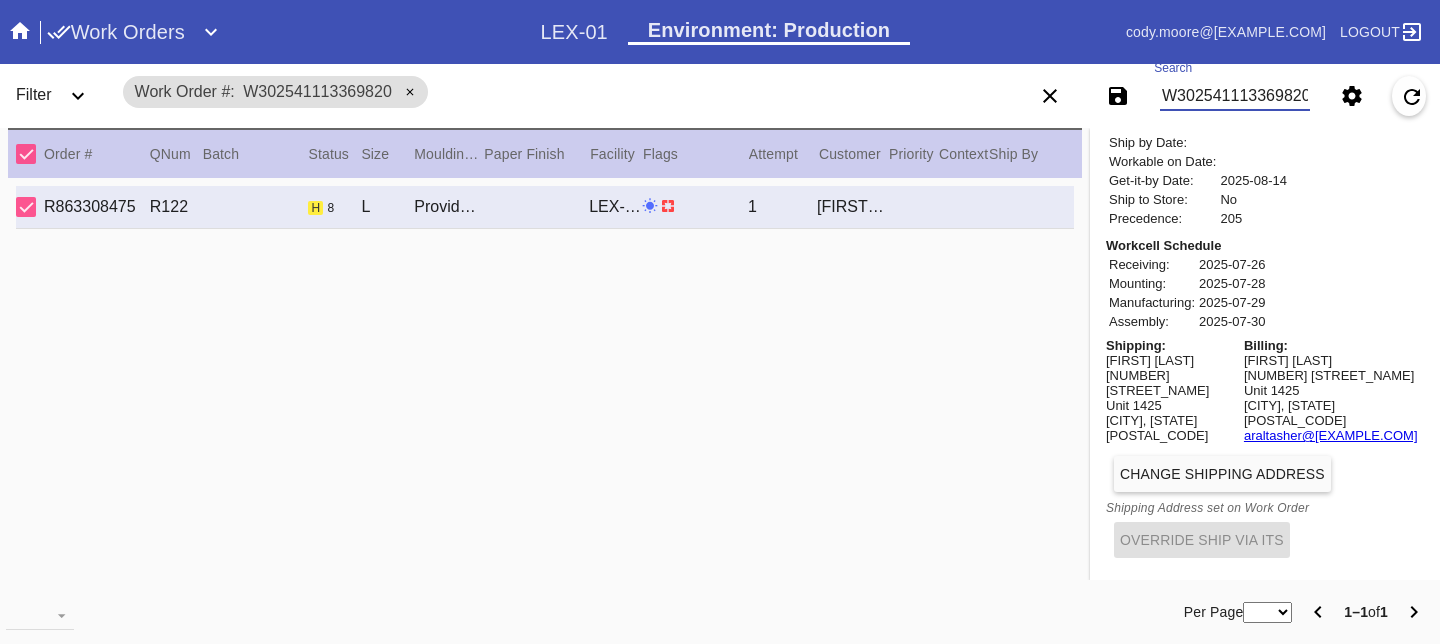 click on "W302541113369820" at bounding box center (1235, 96) 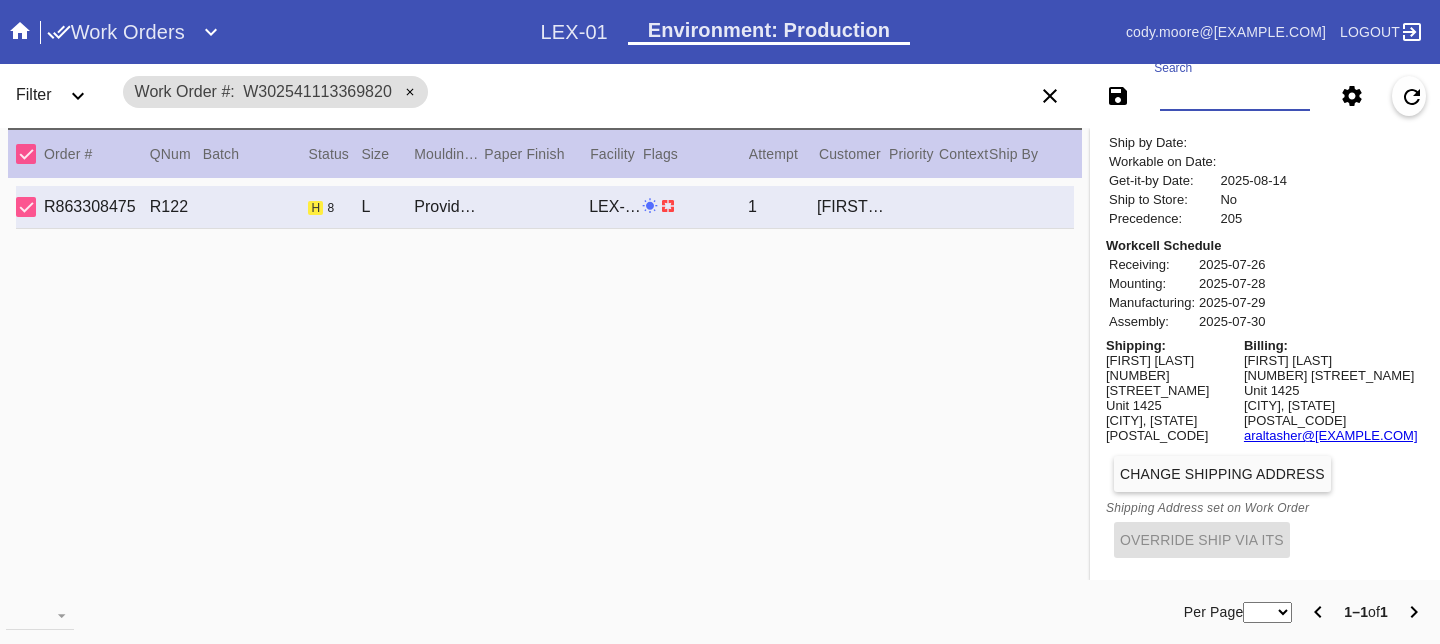 paste on "W707925478297933" 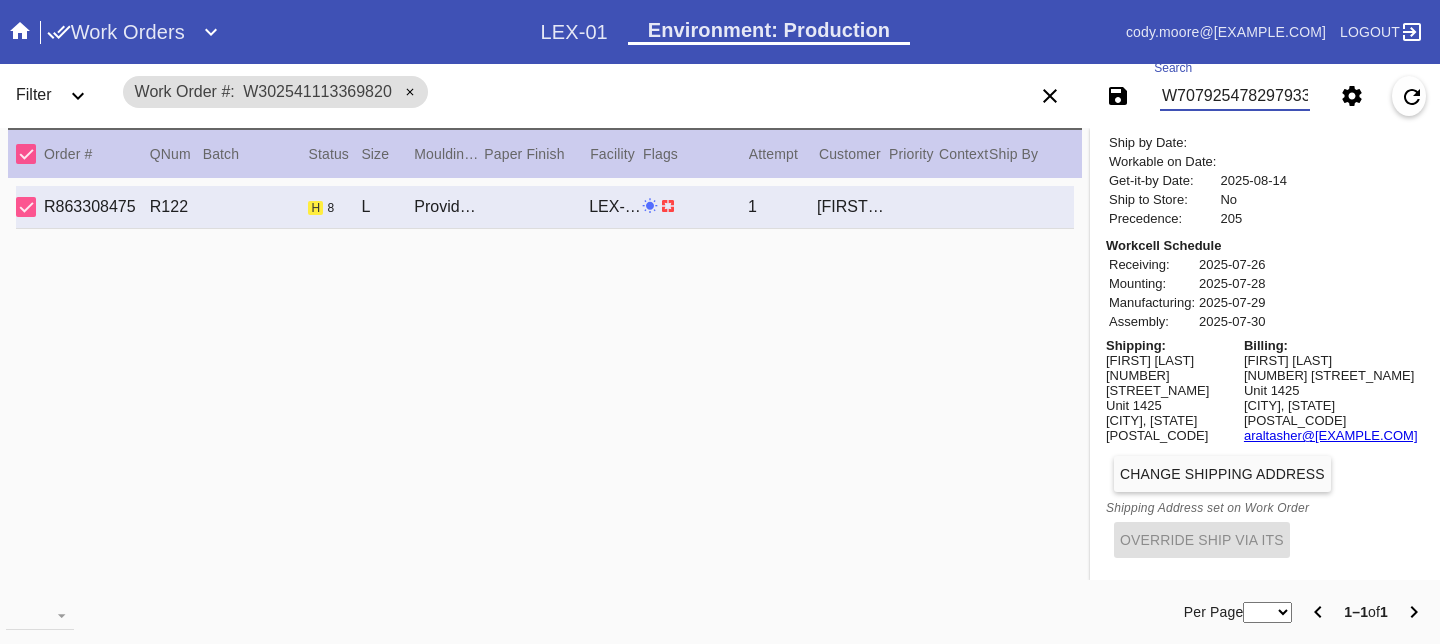 scroll, scrollTop: 0, scrollLeft: 3, axis: horizontal 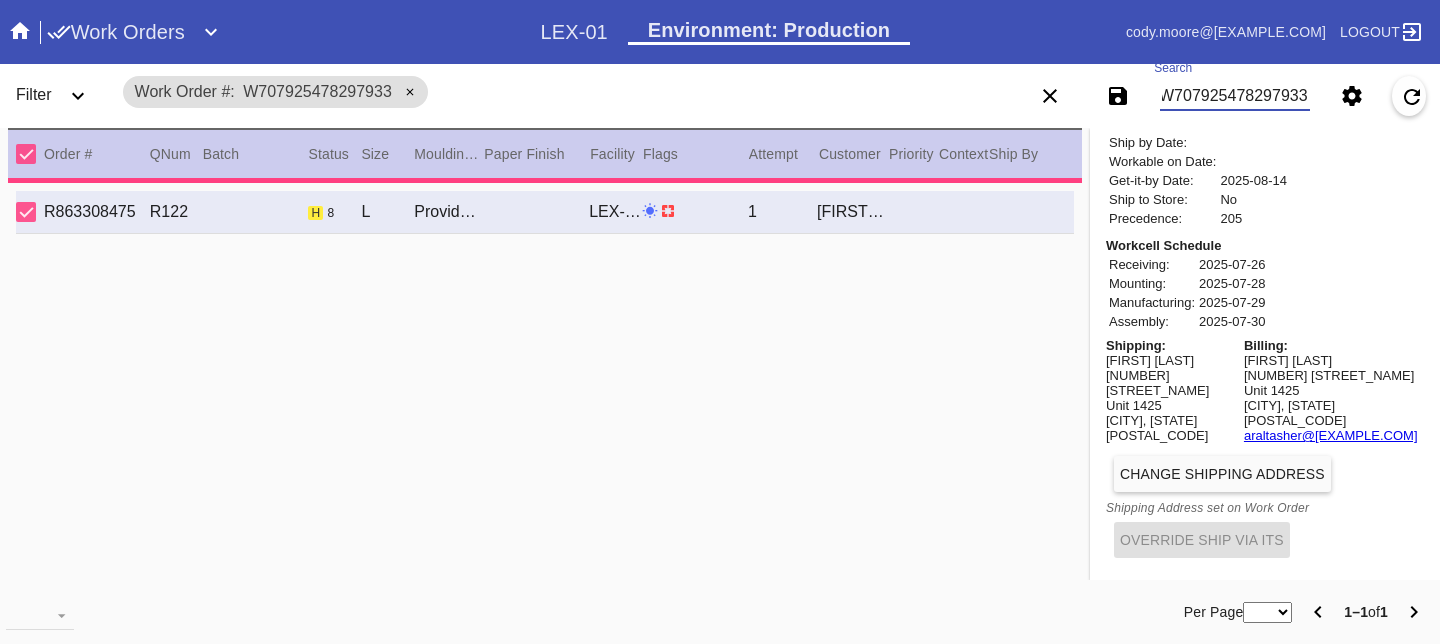 type on "5.25" 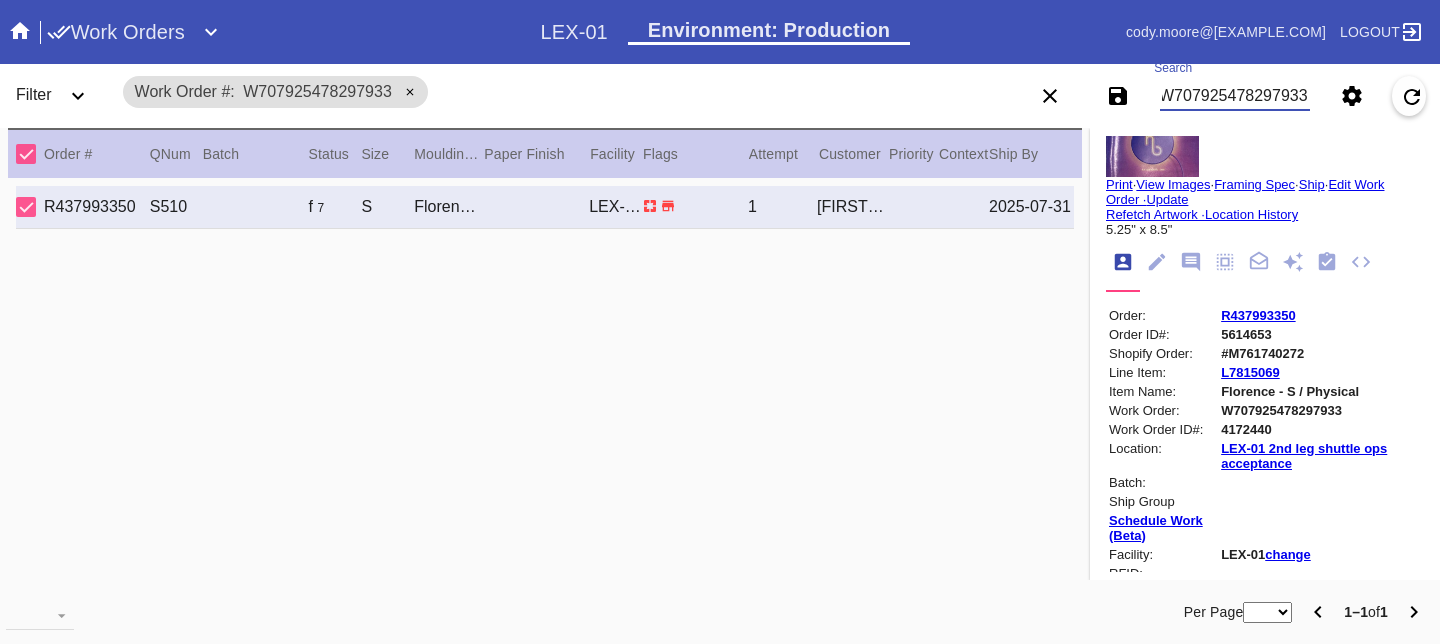 scroll, scrollTop: 0, scrollLeft: 0, axis: both 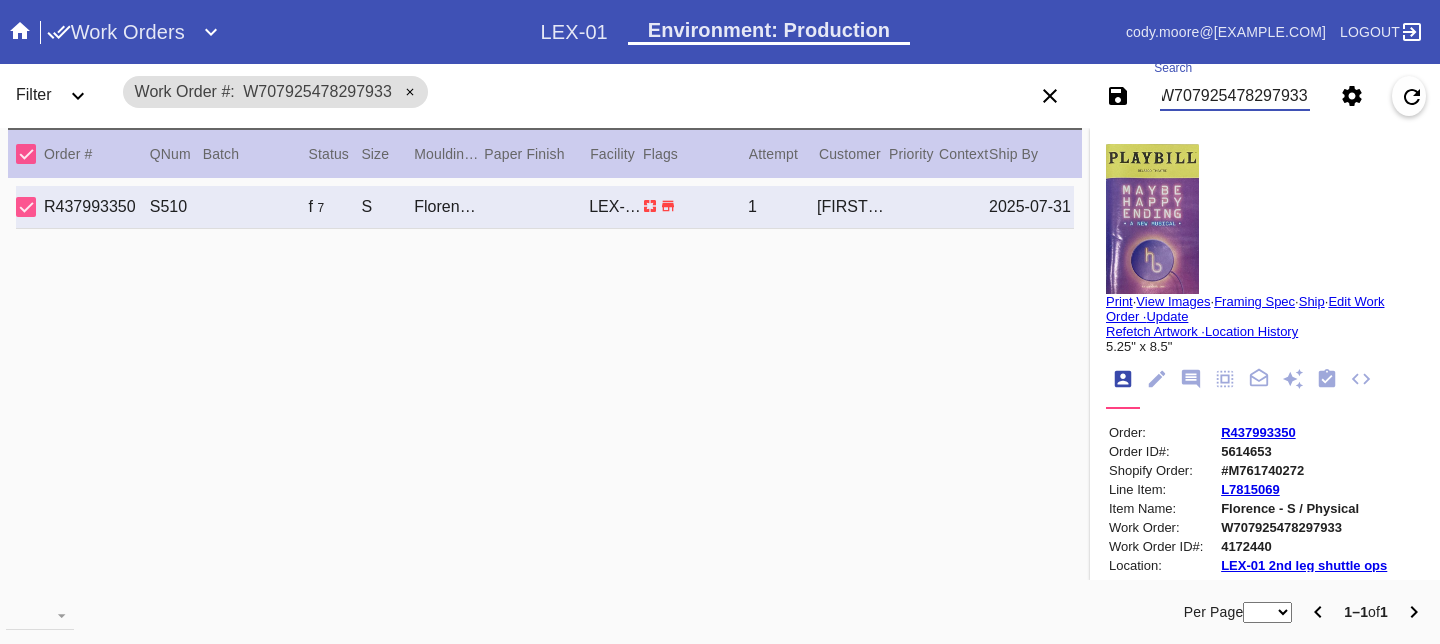 type on "W707925478297933" 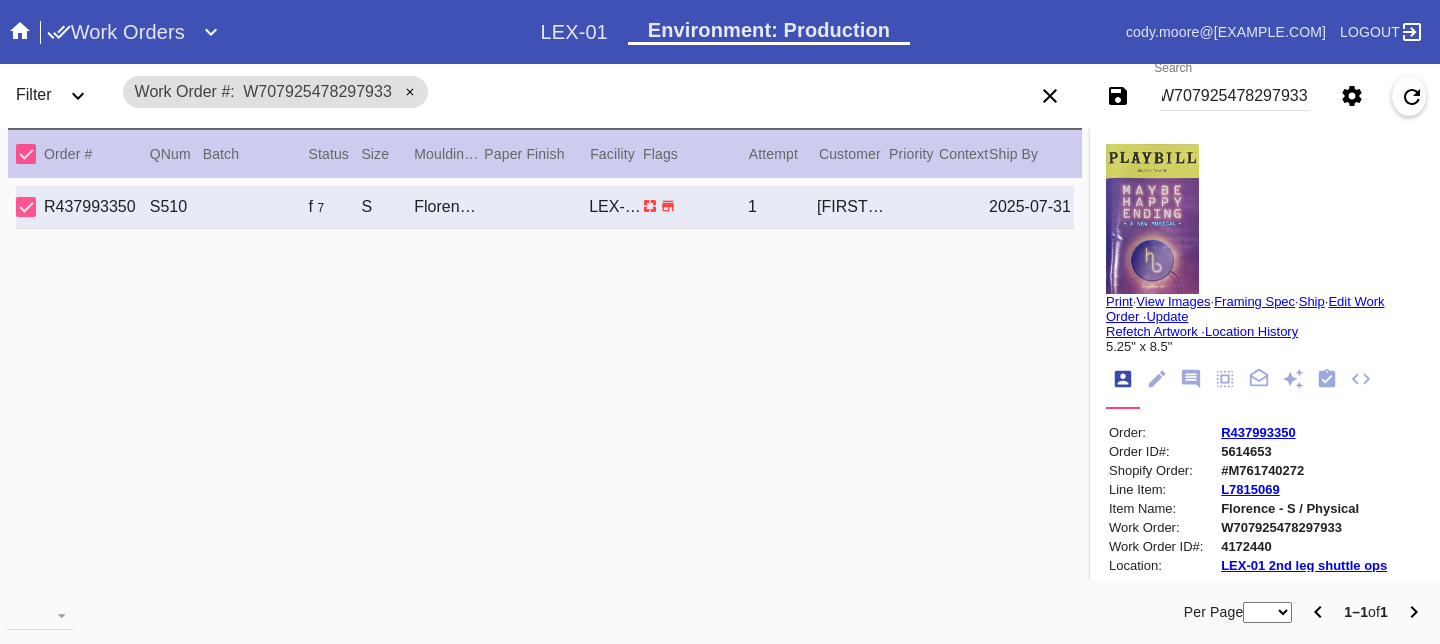 scroll, scrollTop: 0, scrollLeft: 0, axis: both 